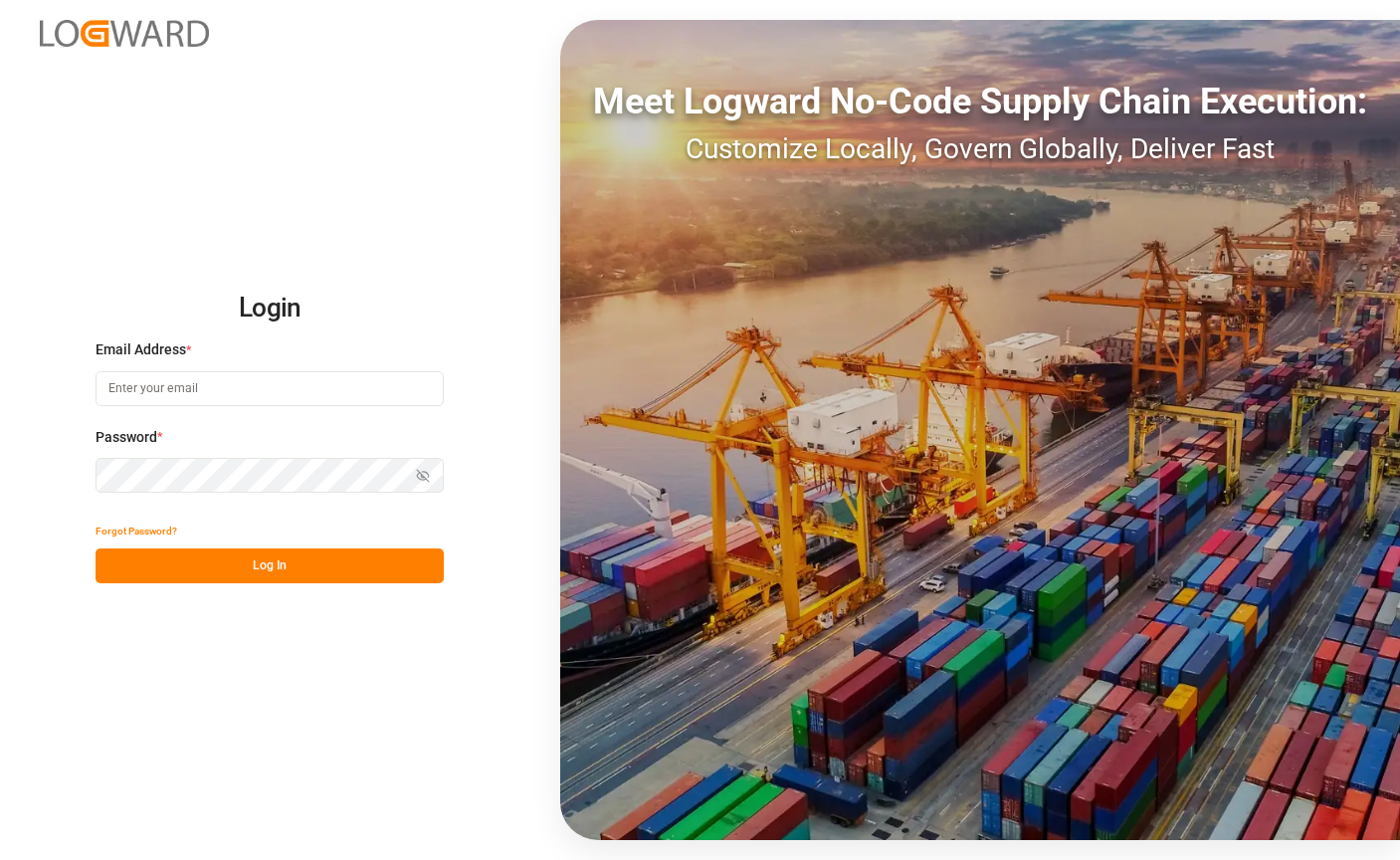 scroll, scrollTop: 0, scrollLeft: 0, axis: both 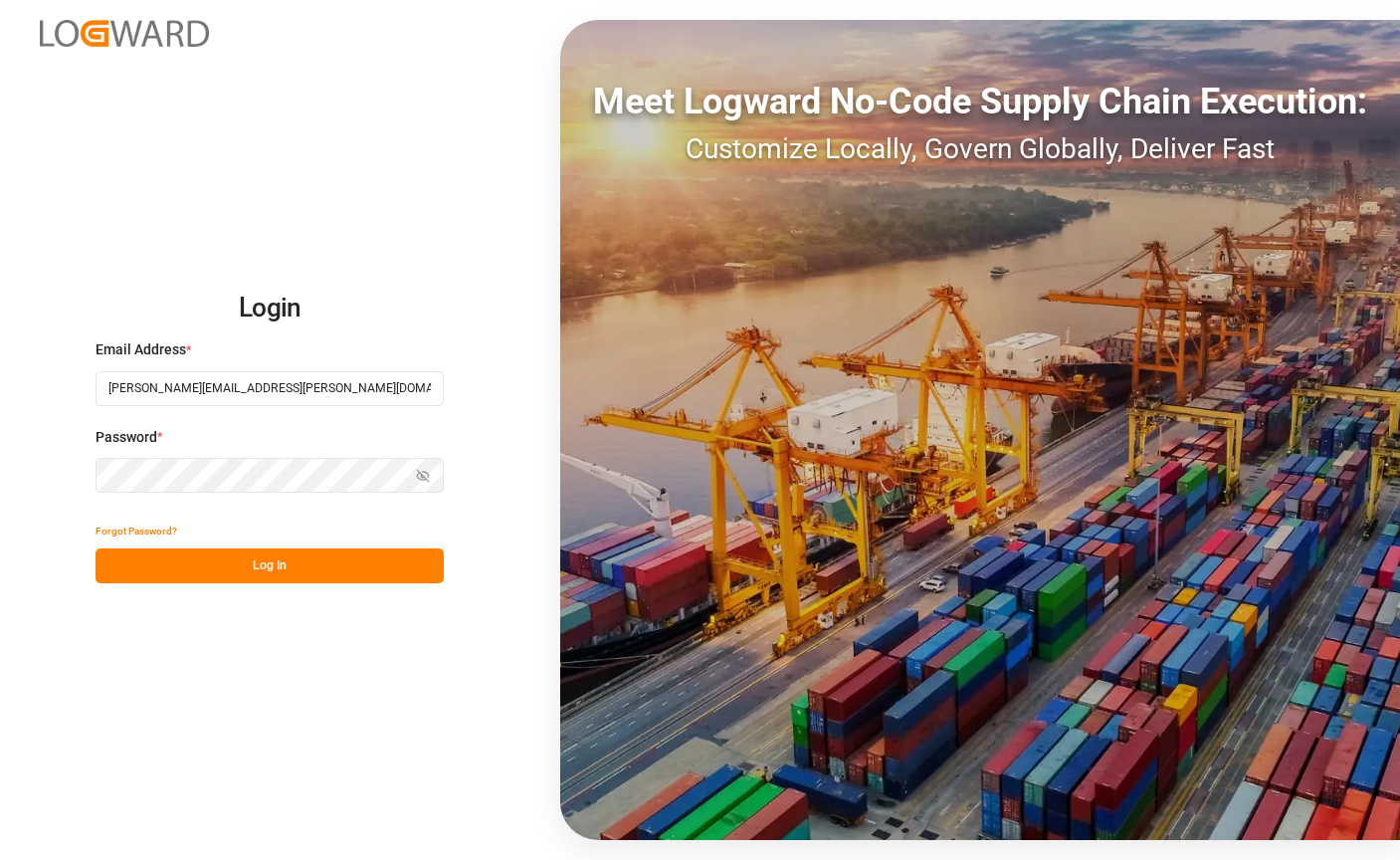 type on "[PERSON_NAME][EMAIL_ADDRESS][PERSON_NAME][DOMAIN_NAME]" 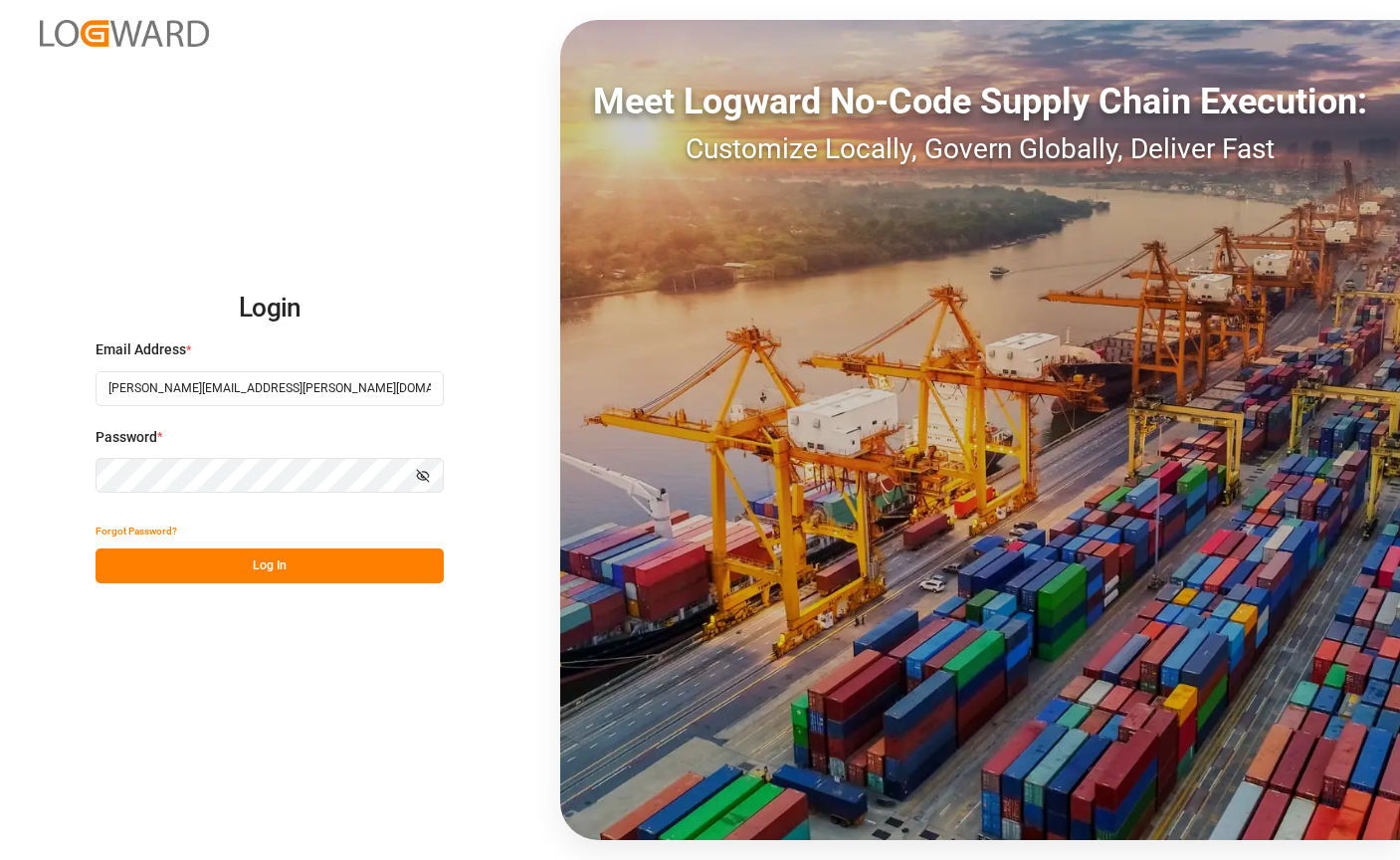 click on "Log In" at bounding box center (270, 565) 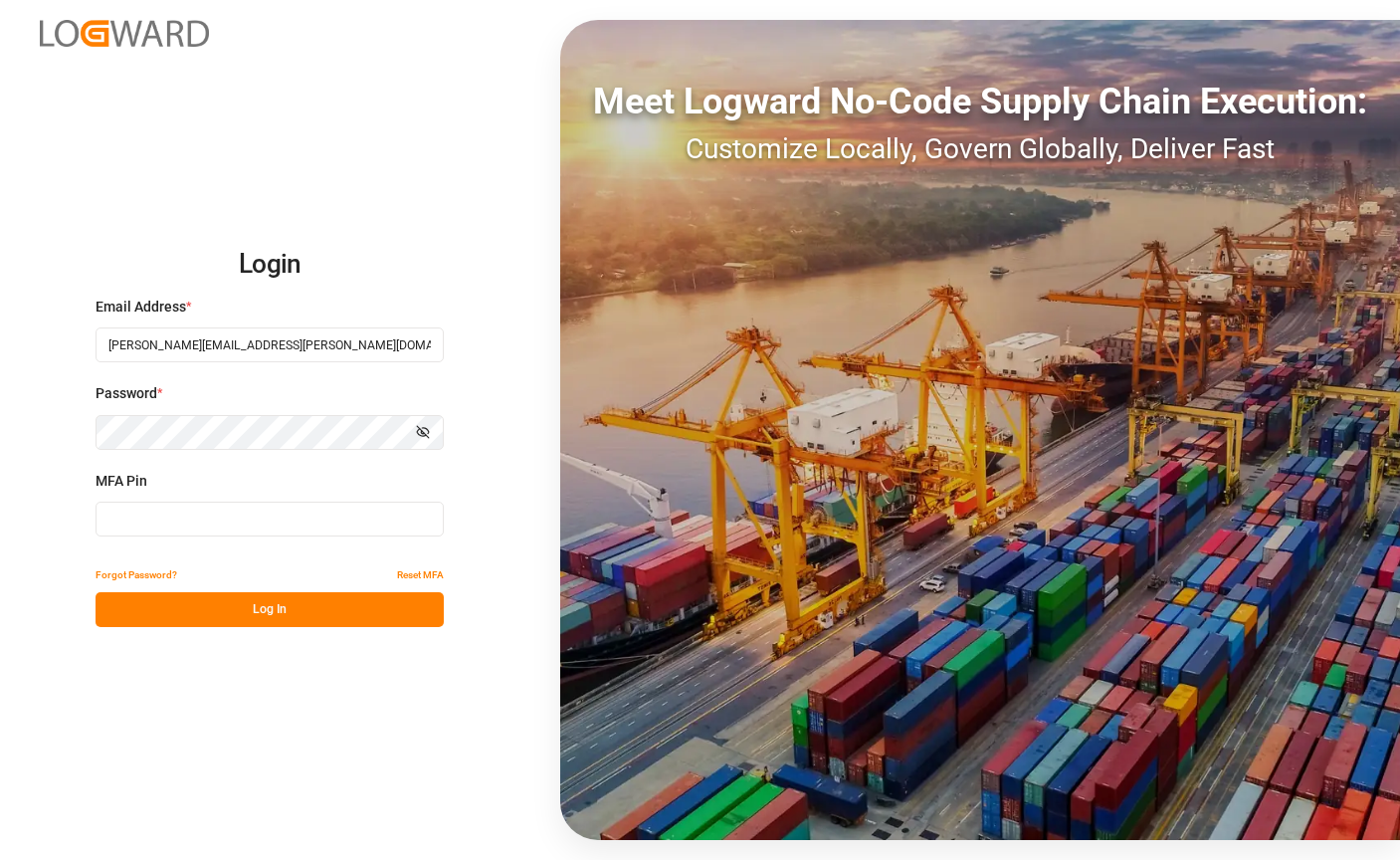 click at bounding box center (270, 519) 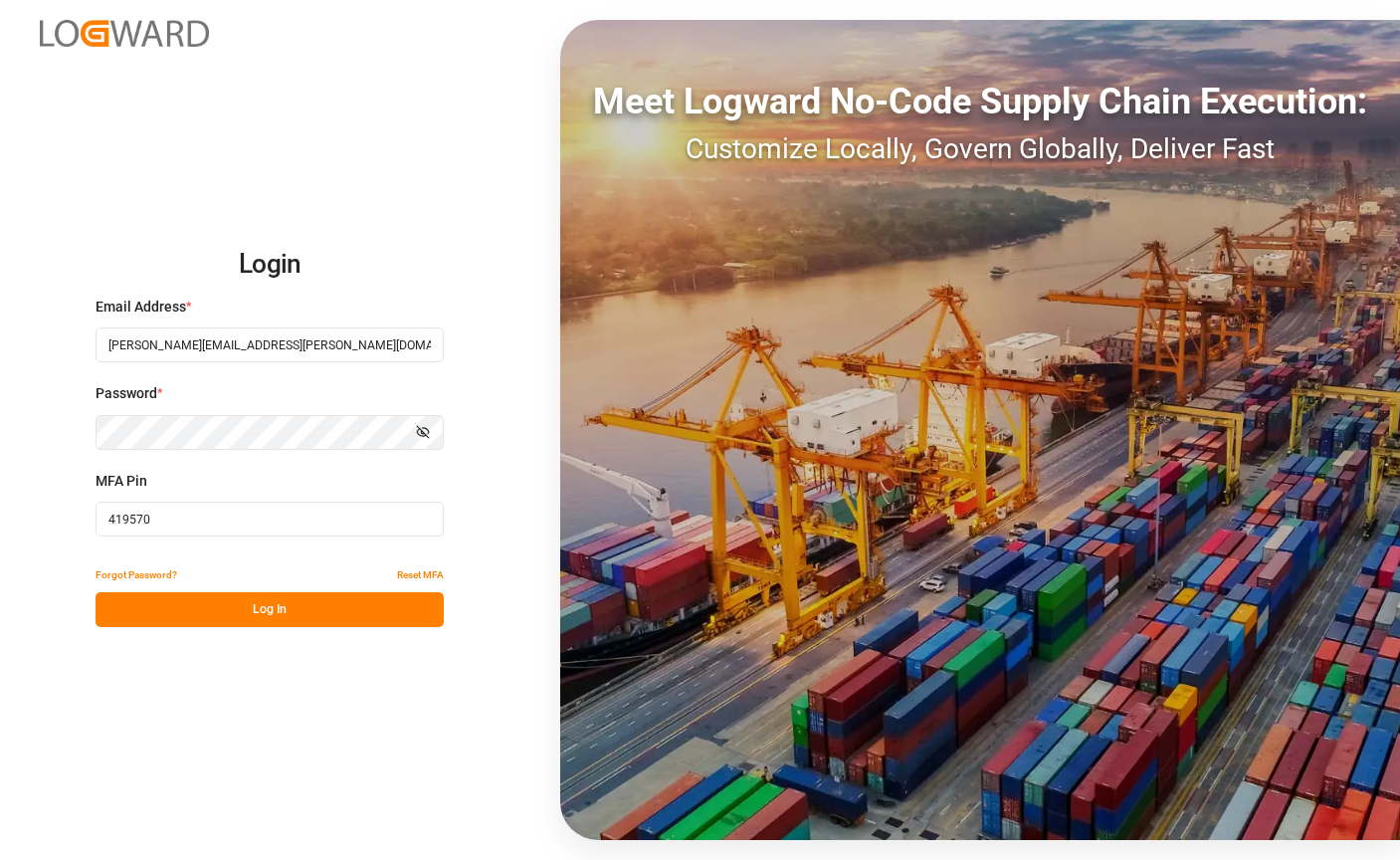 type on "419570" 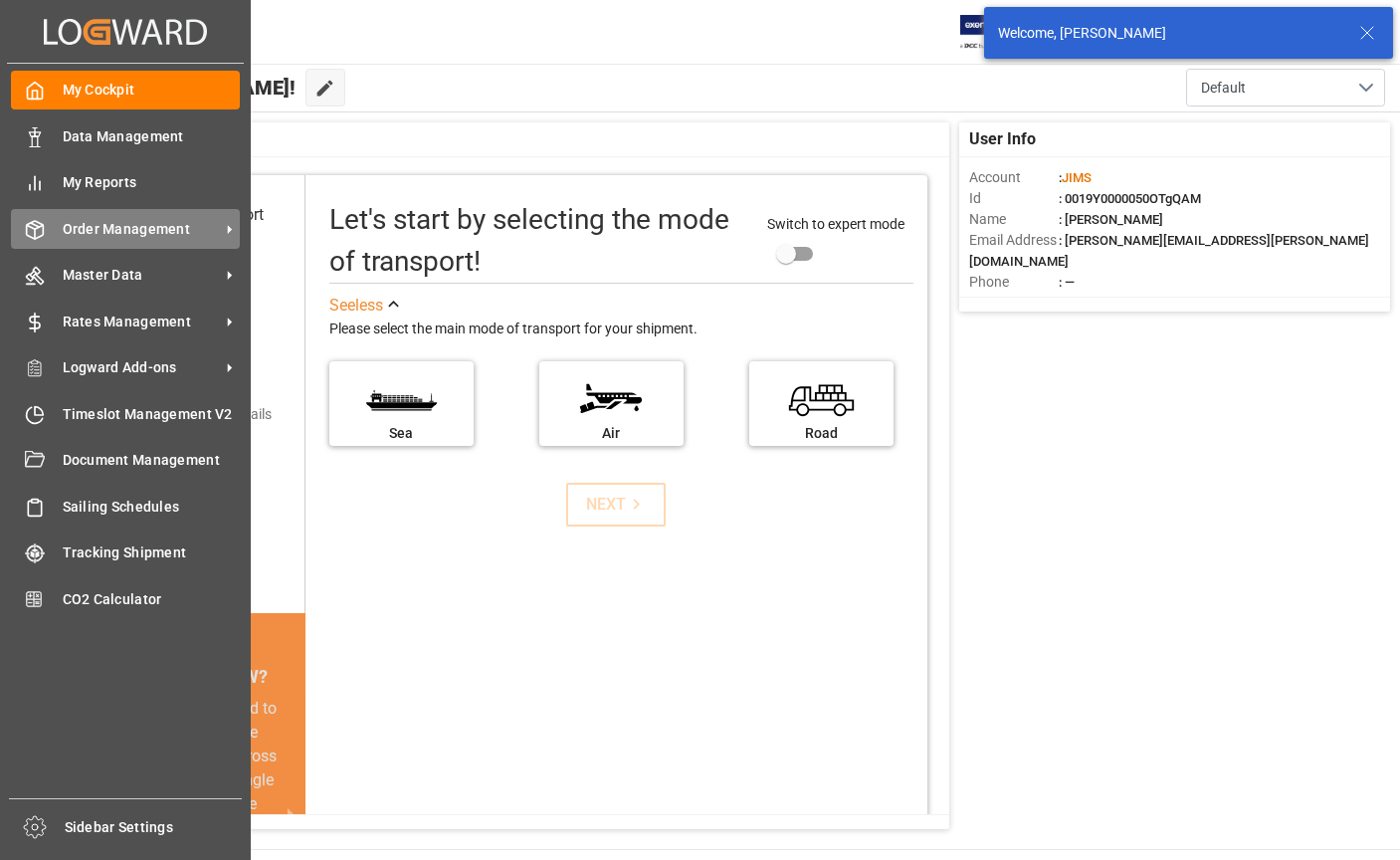 click on "Order Management" at bounding box center [141, 229] 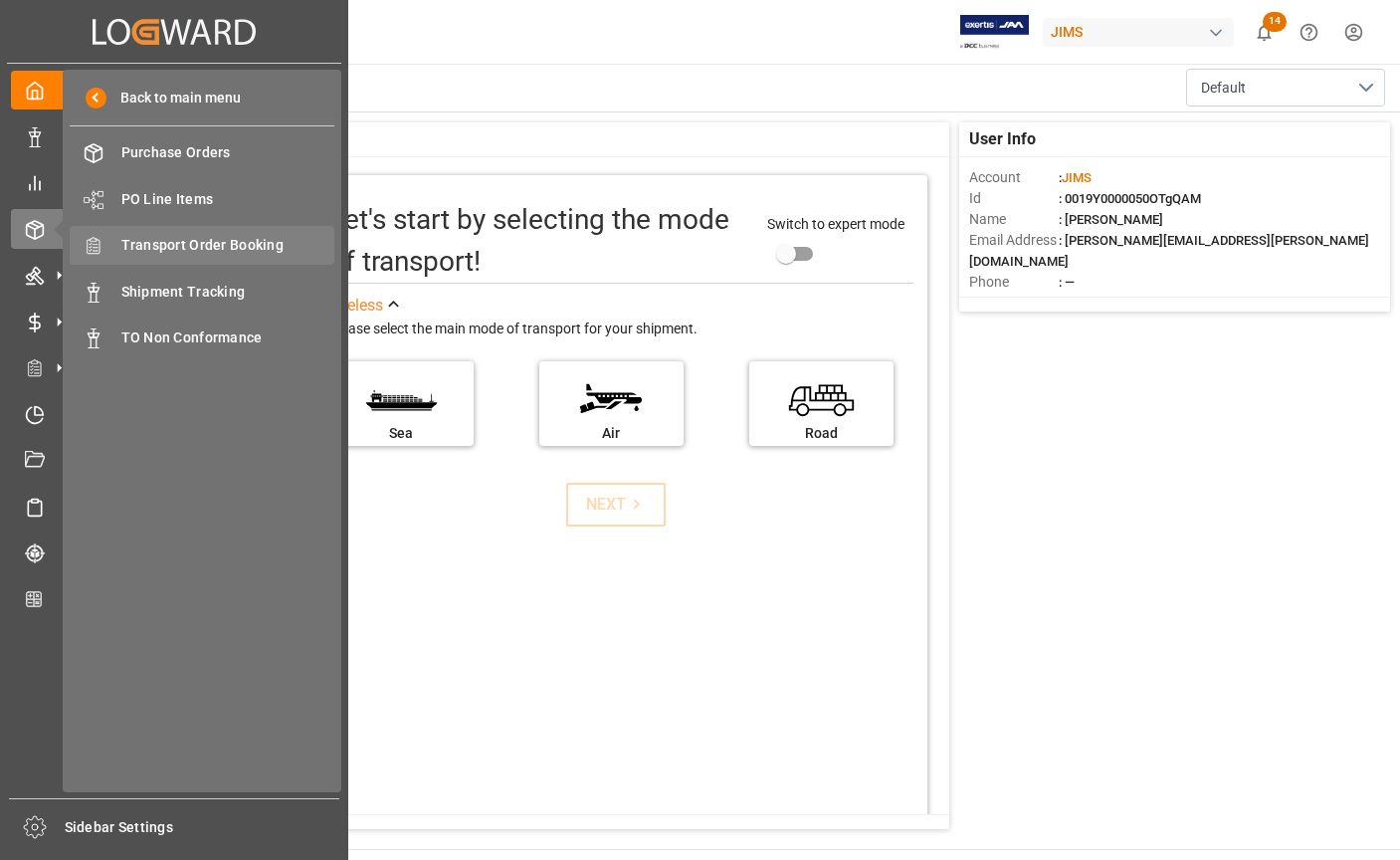 click on "Transport Order Booking" at bounding box center [228, 245] 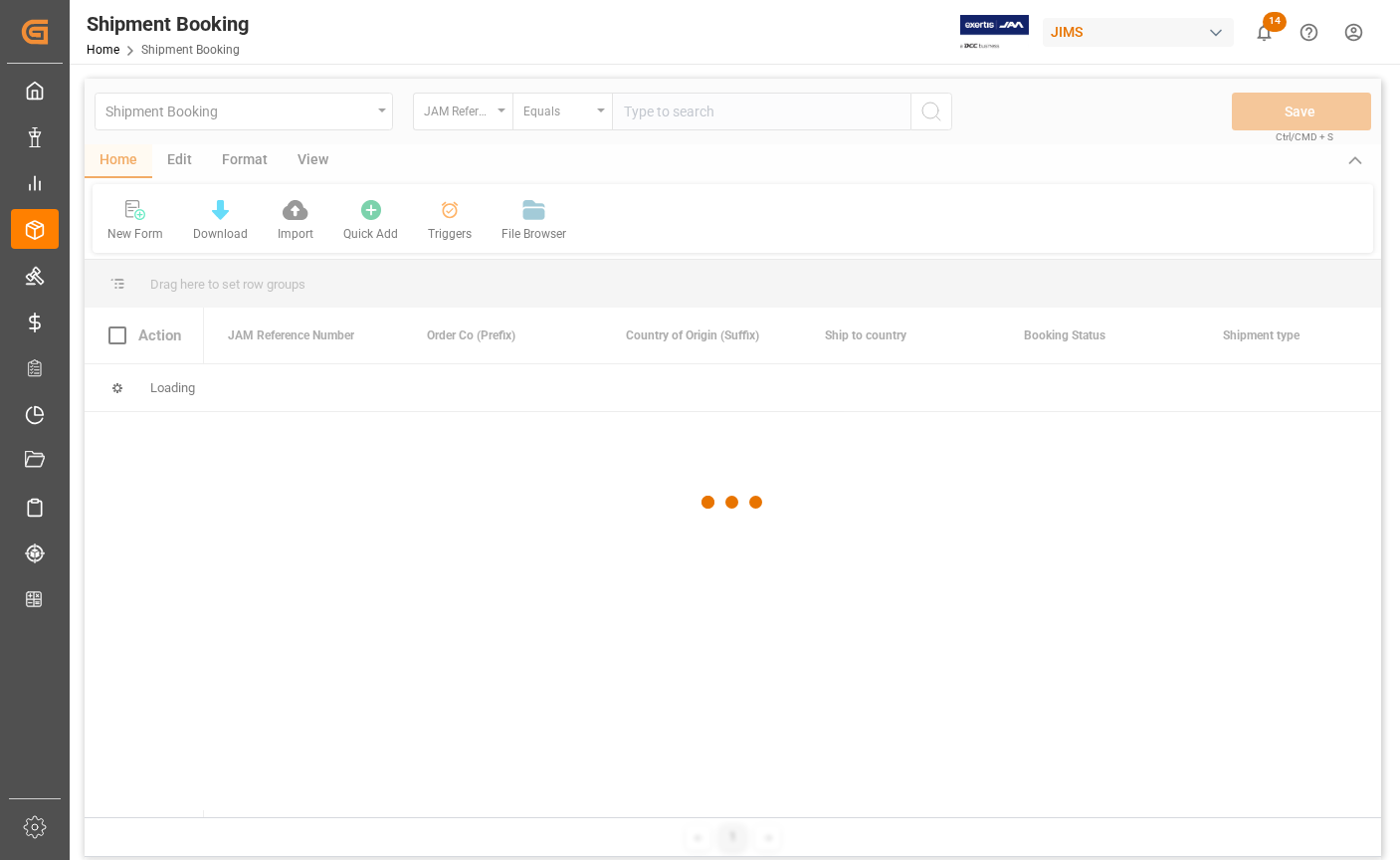 click at bounding box center (732, 503) 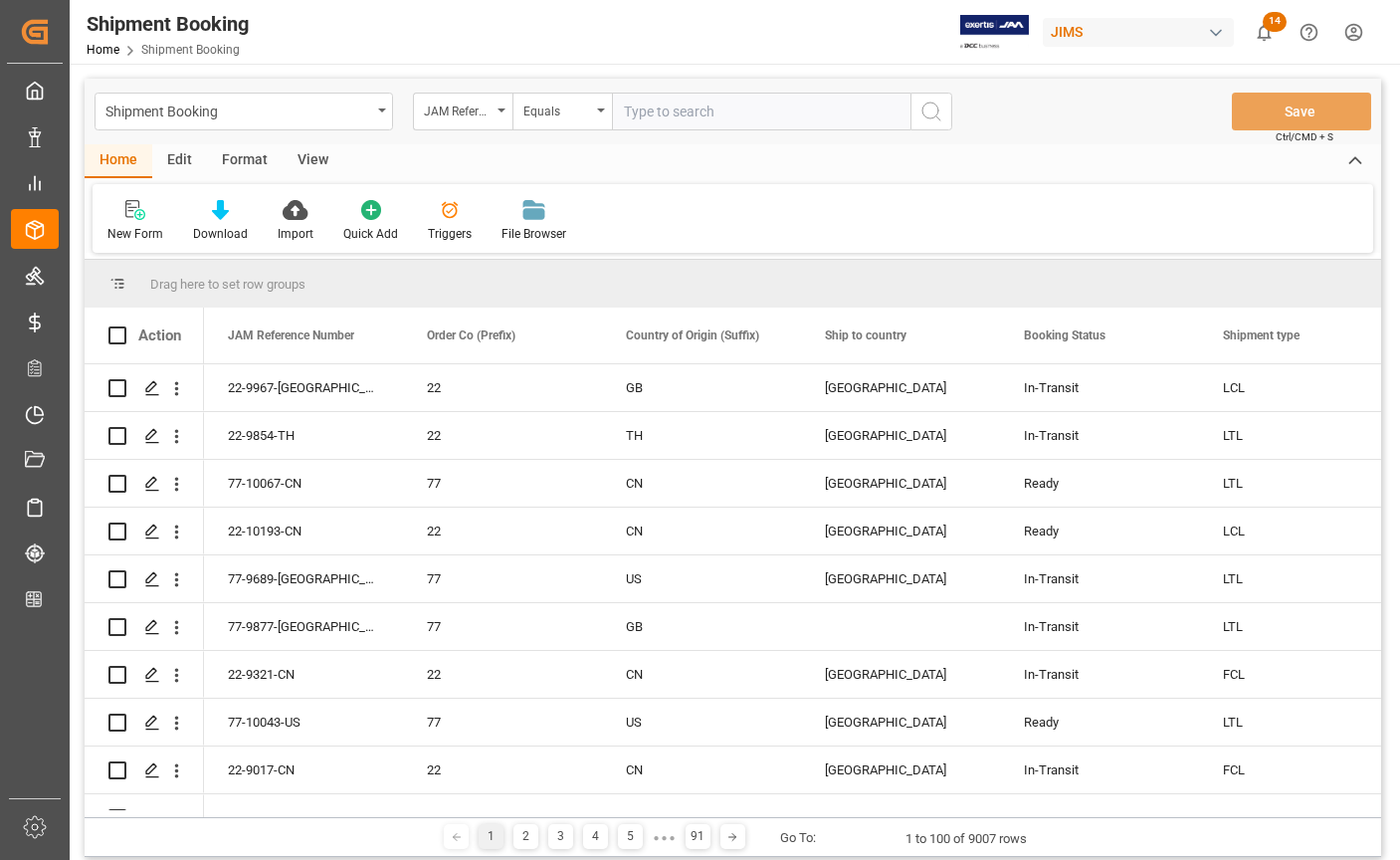 click at bounding box center (761, 111) 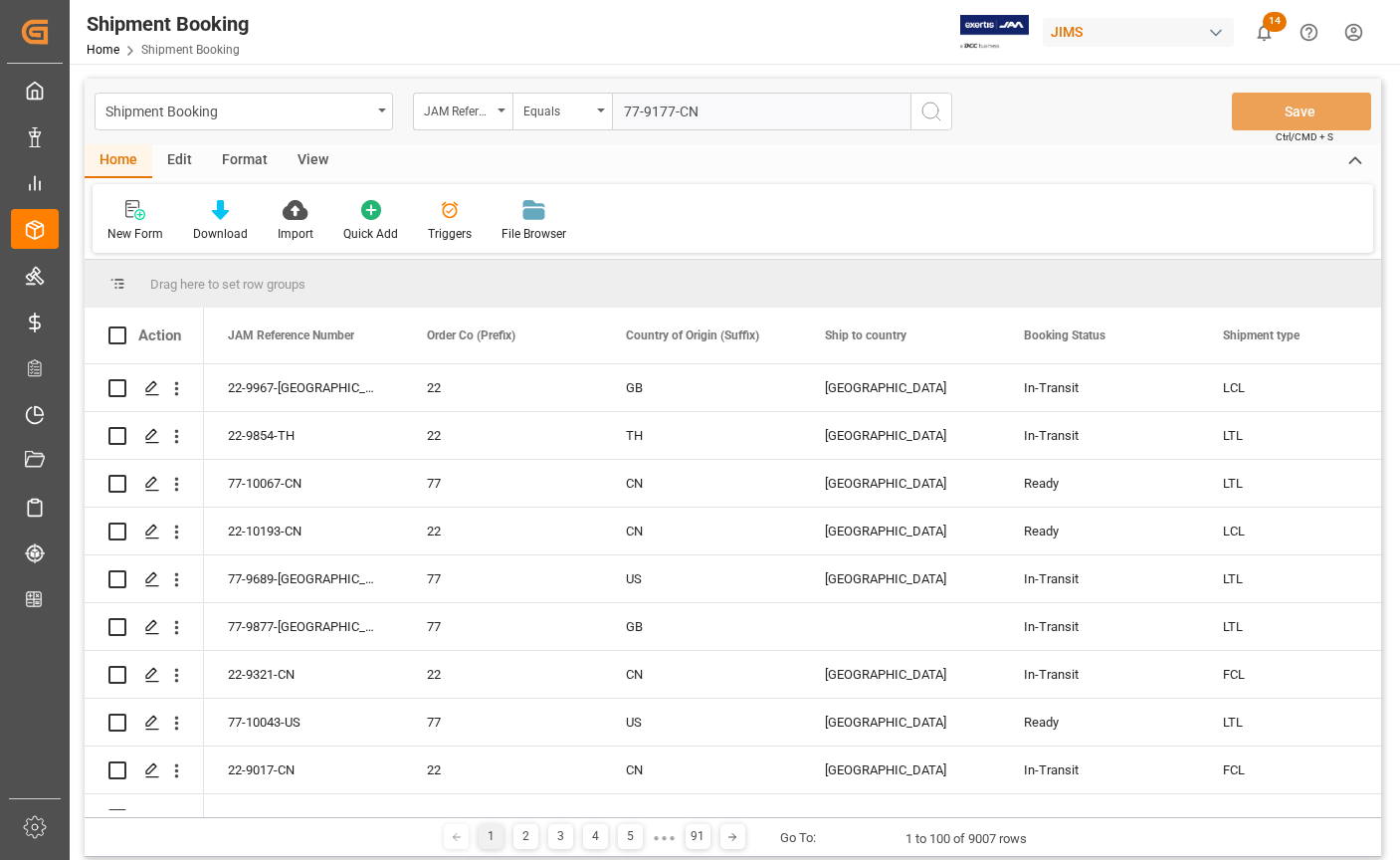 type on "77-9177-CN" 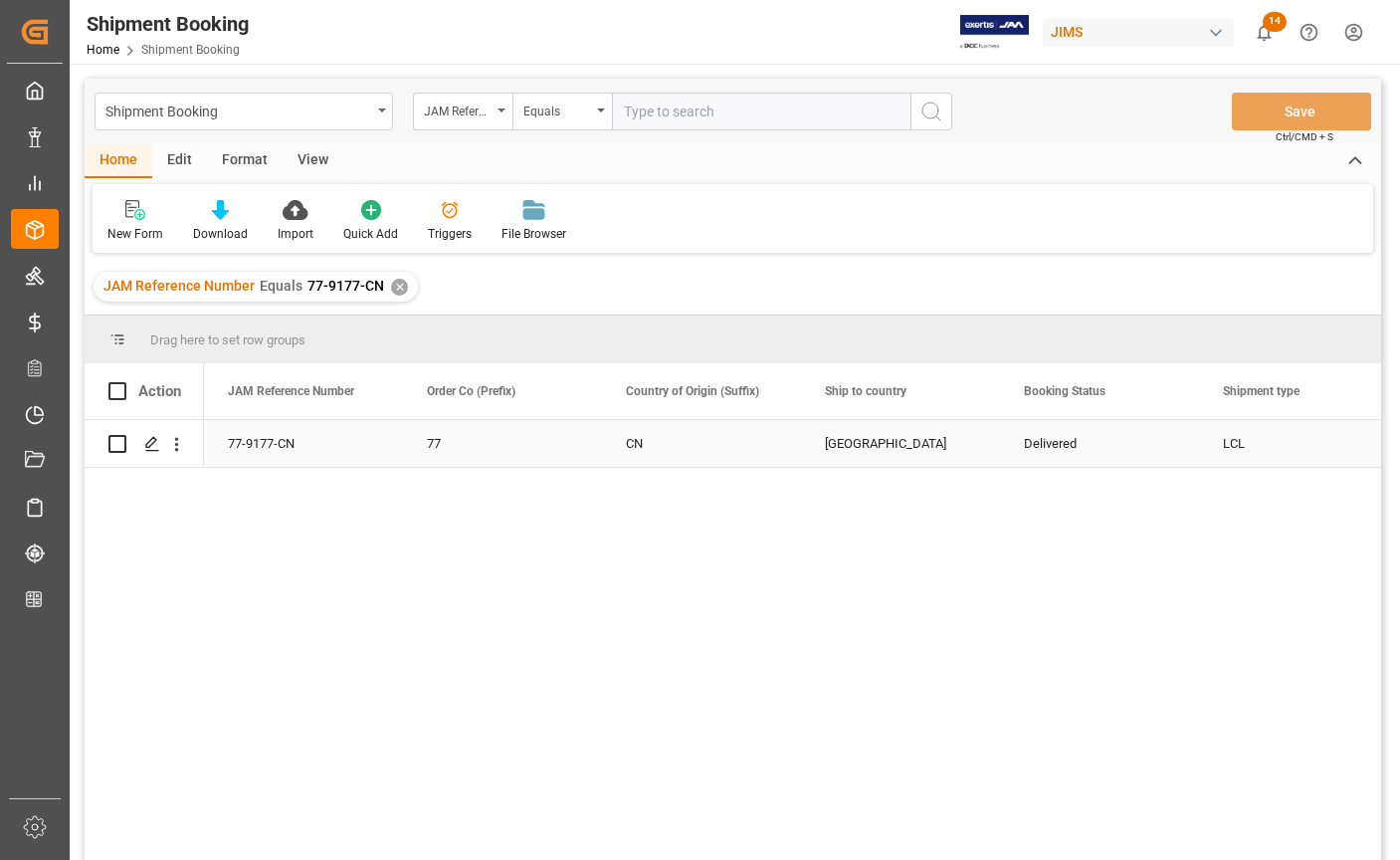 click on "77-9177-CN" at bounding box center [303, 443] 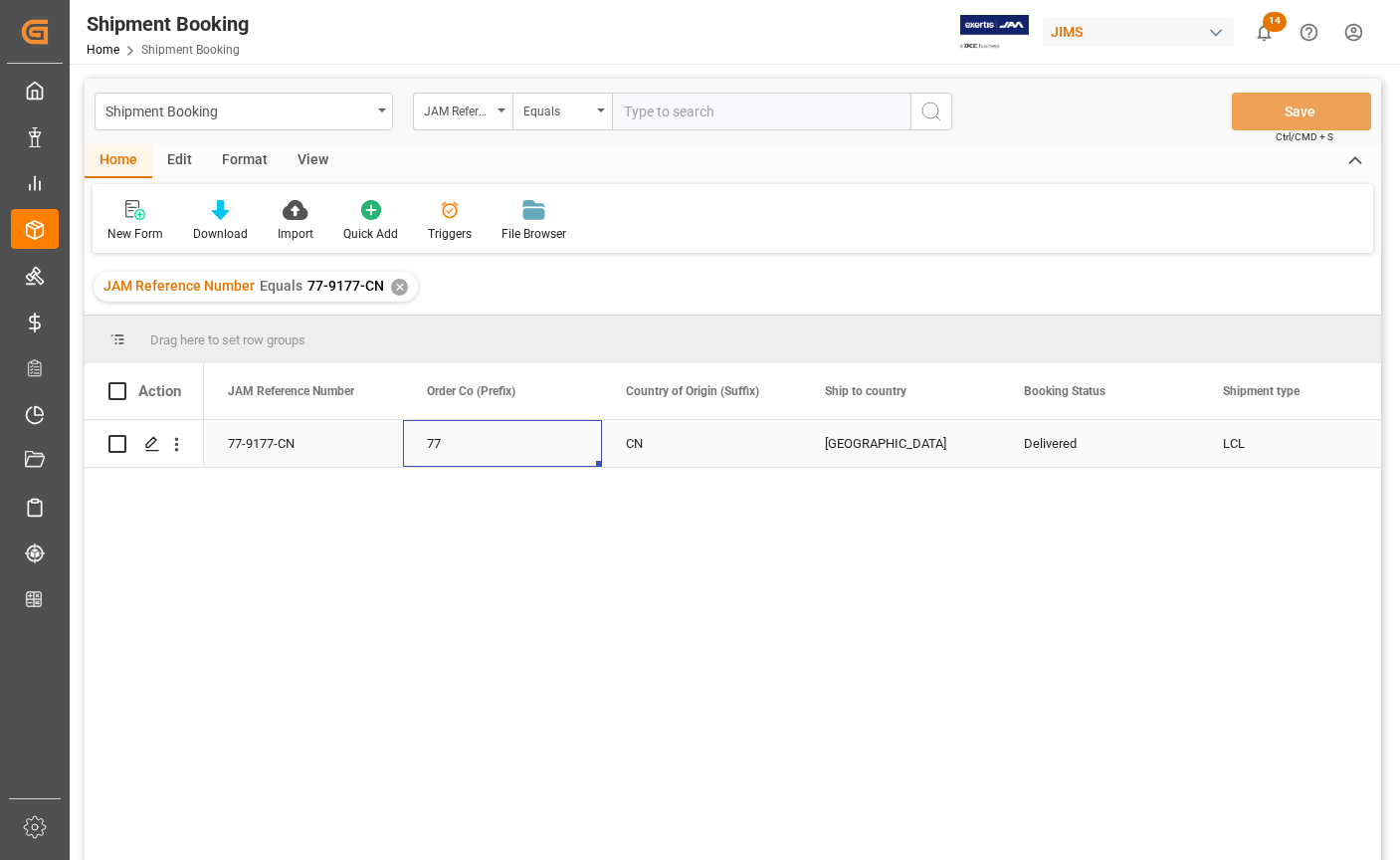 scroll, scrollTop: 0, scrollLeft: 621, axis: horizontal 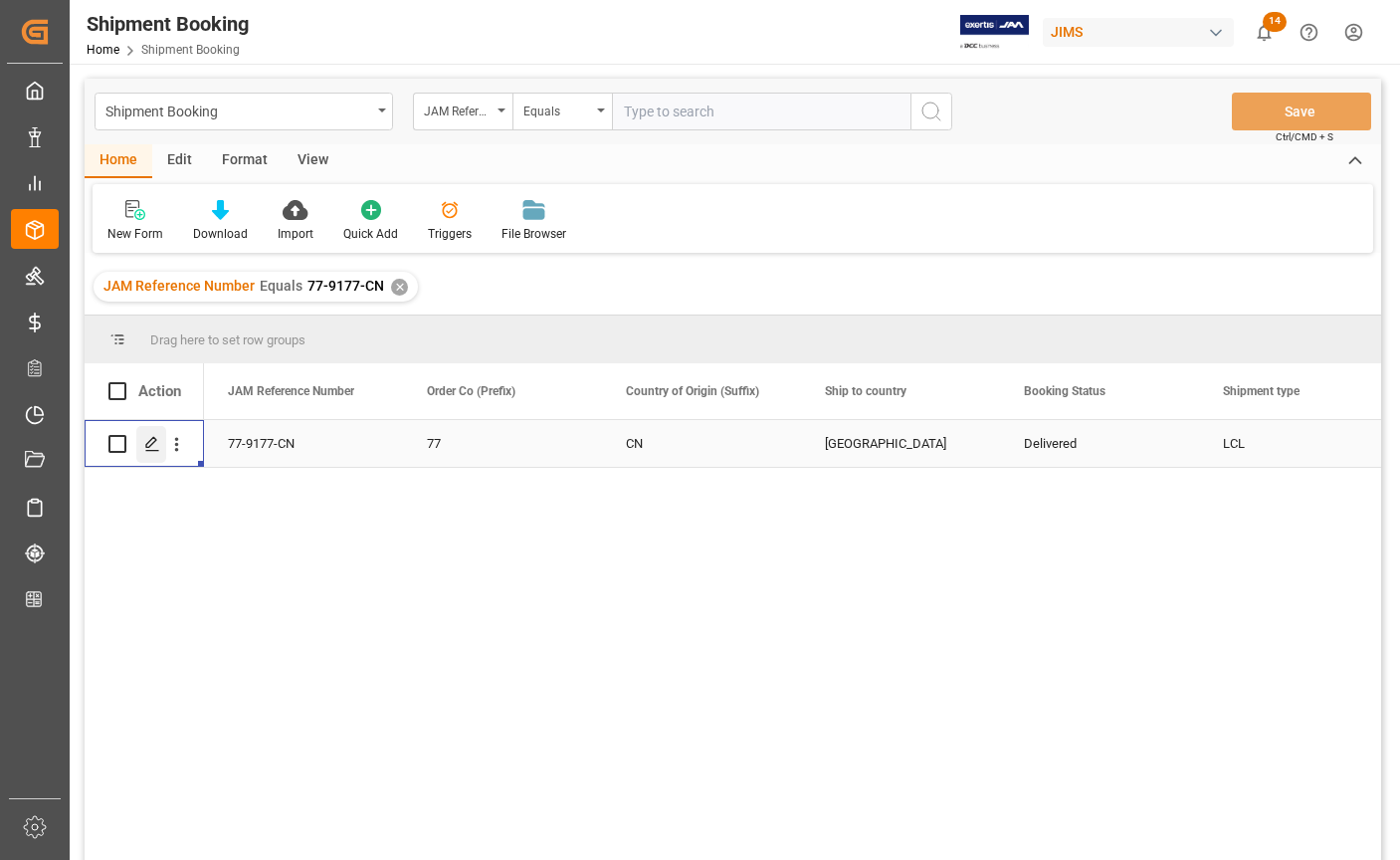 click 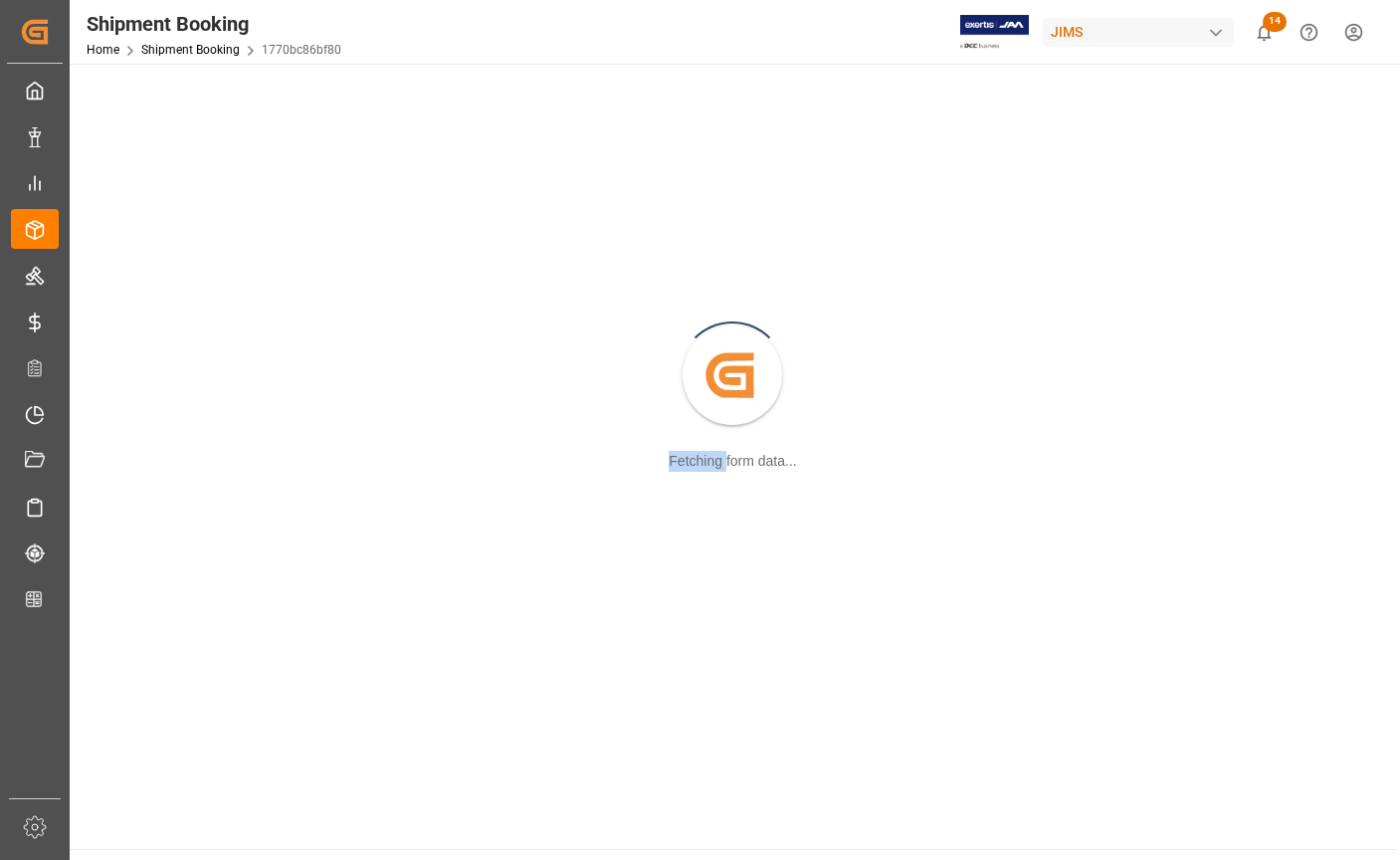 click on "Created by potrace 1.15, written by [PERSON_NAME] [DATE]-[DATE] Fetching form data..." at bounding box center [732, 376] 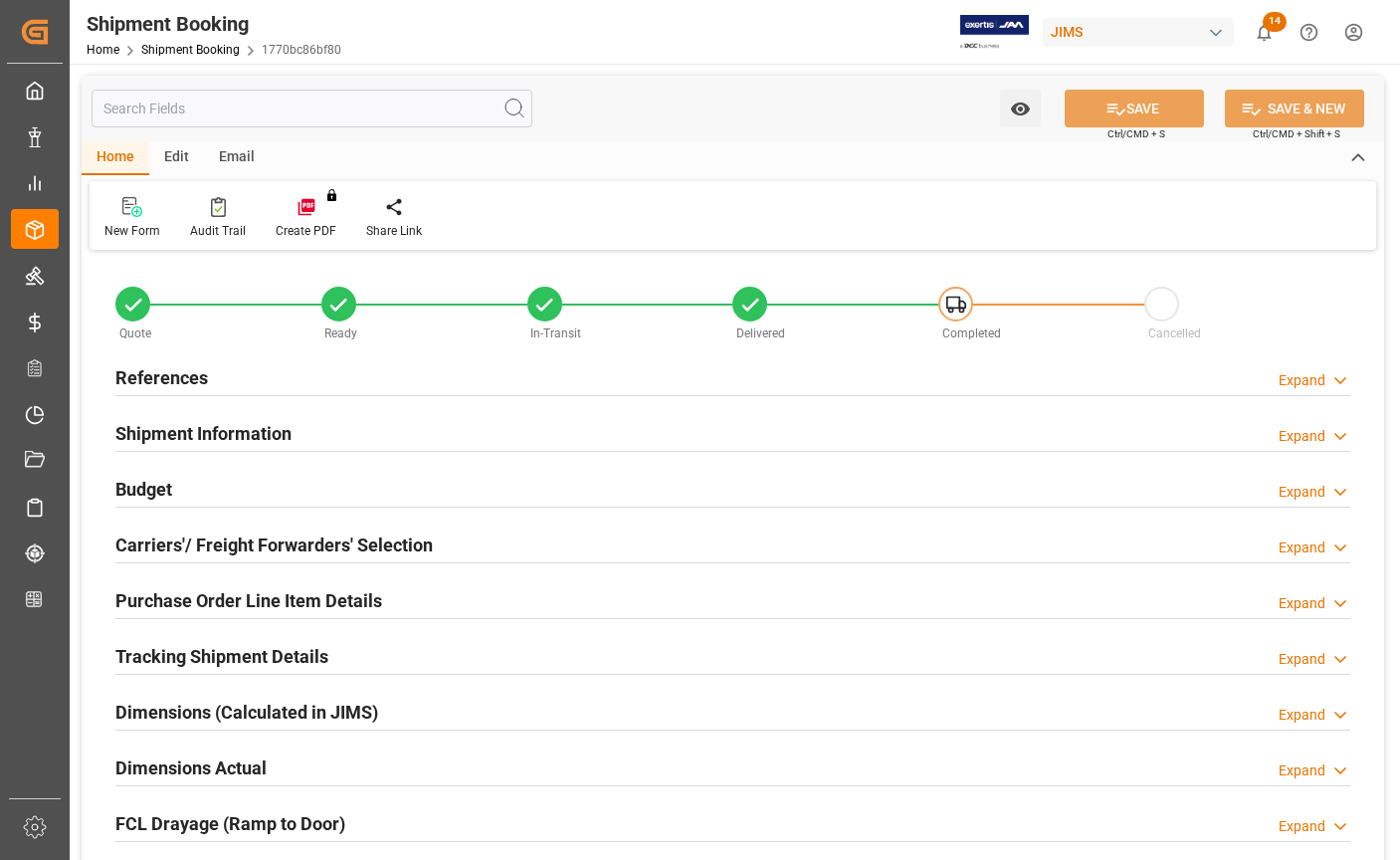 type on "0" 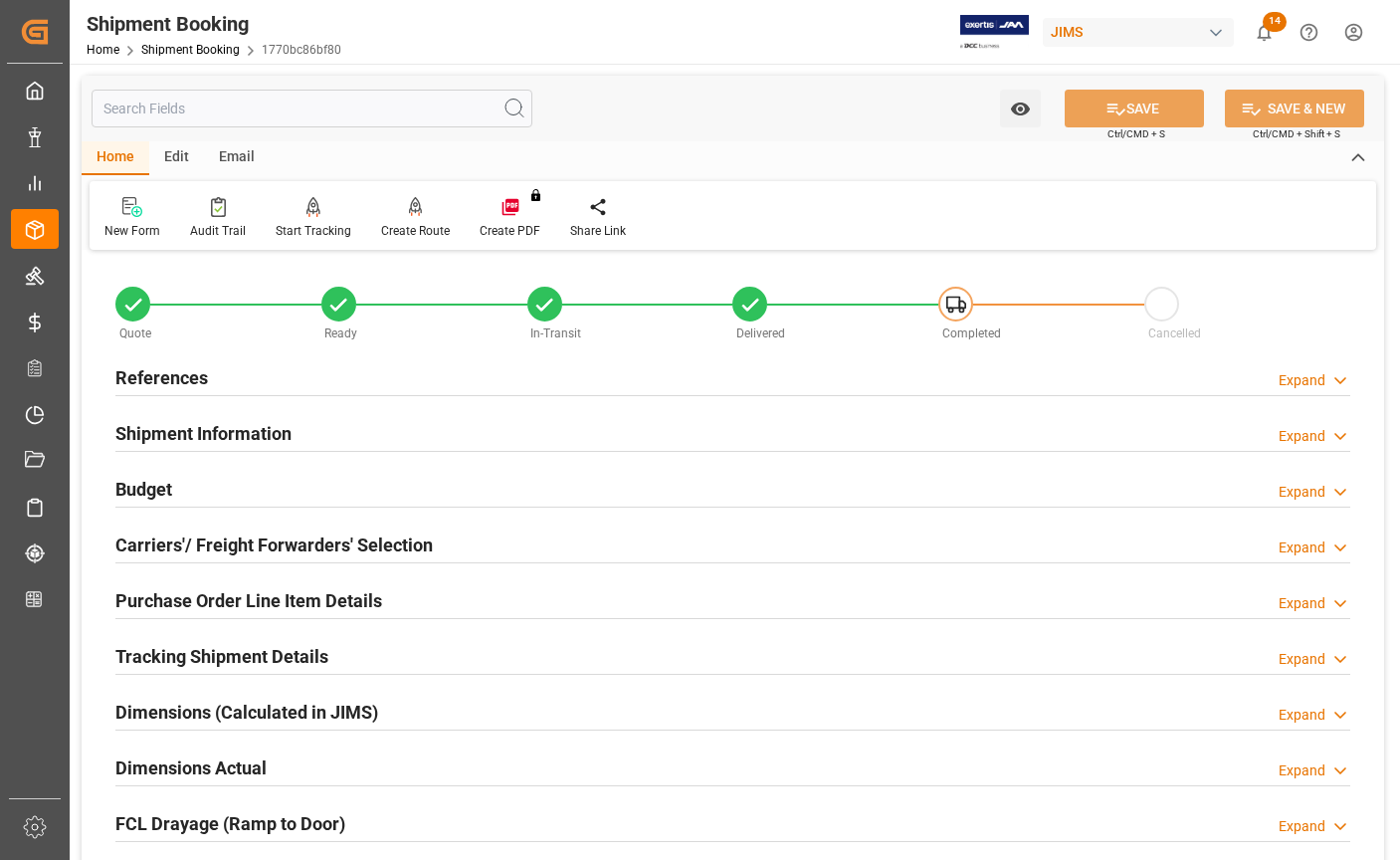 click on "References" at bounding box center [161, 377] 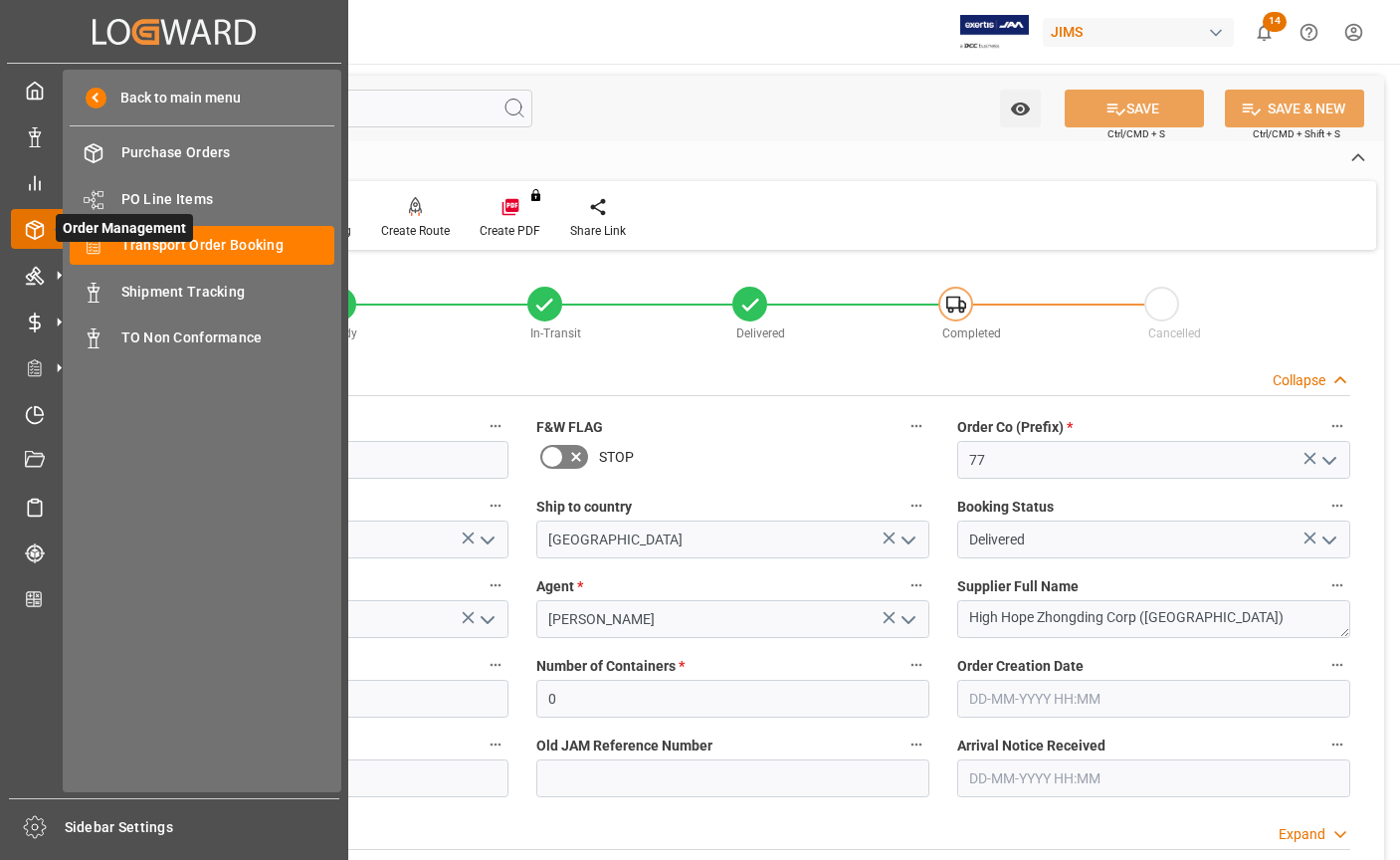 click 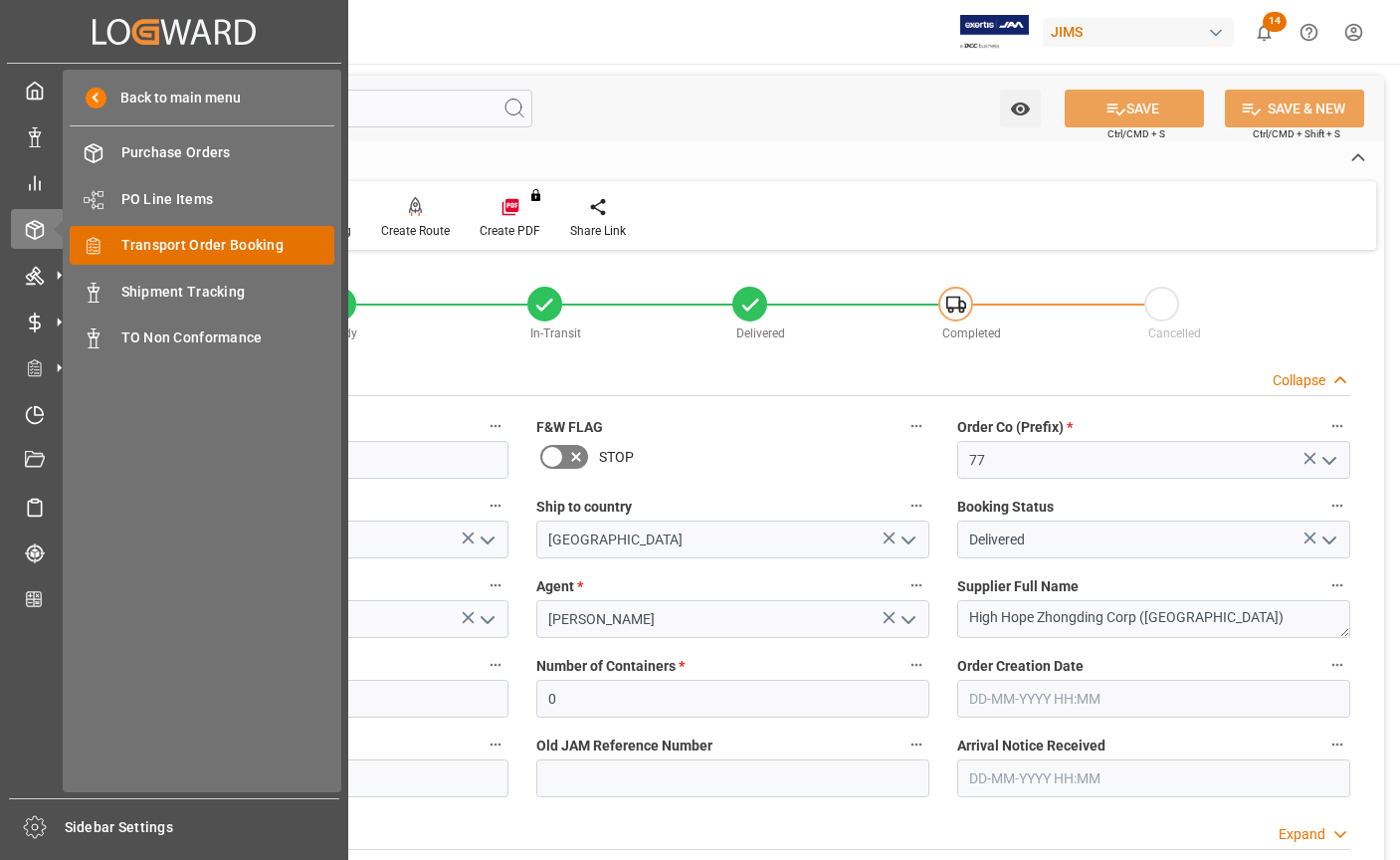 click on "Transport Order Booking" at bounding box center [228, 245] 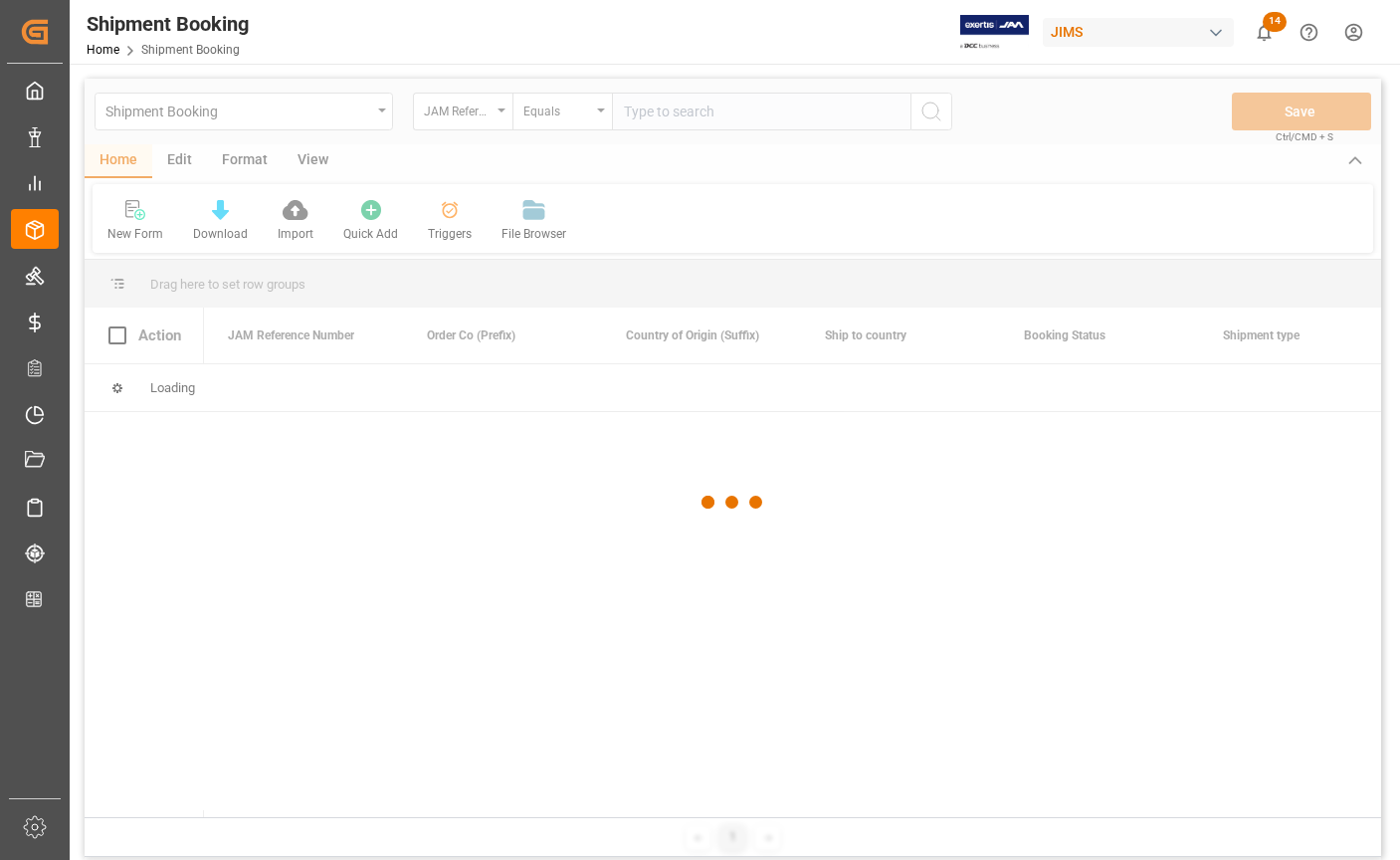 click at bounding box center (732, 503) 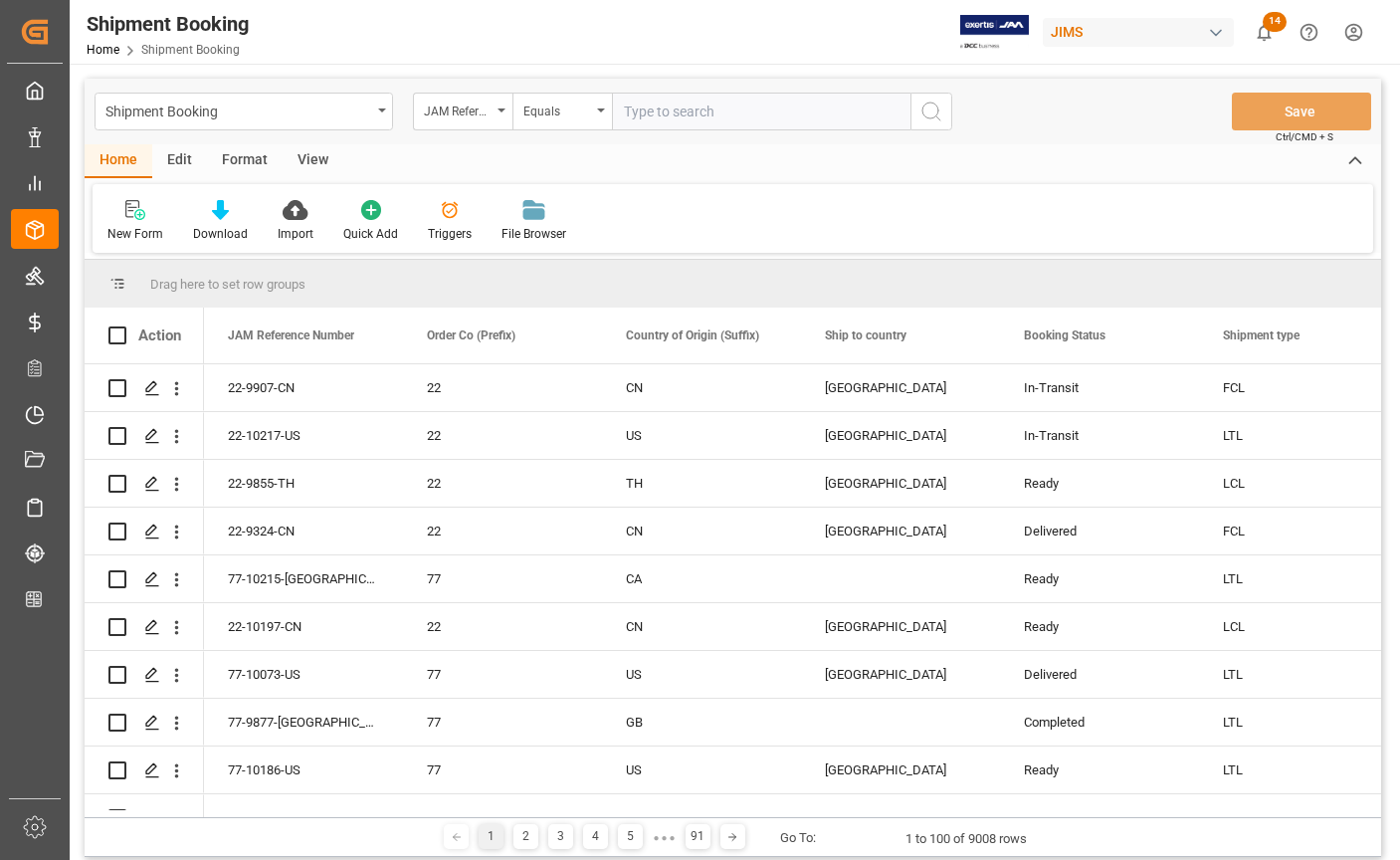 click at bounding box center (761, 111) 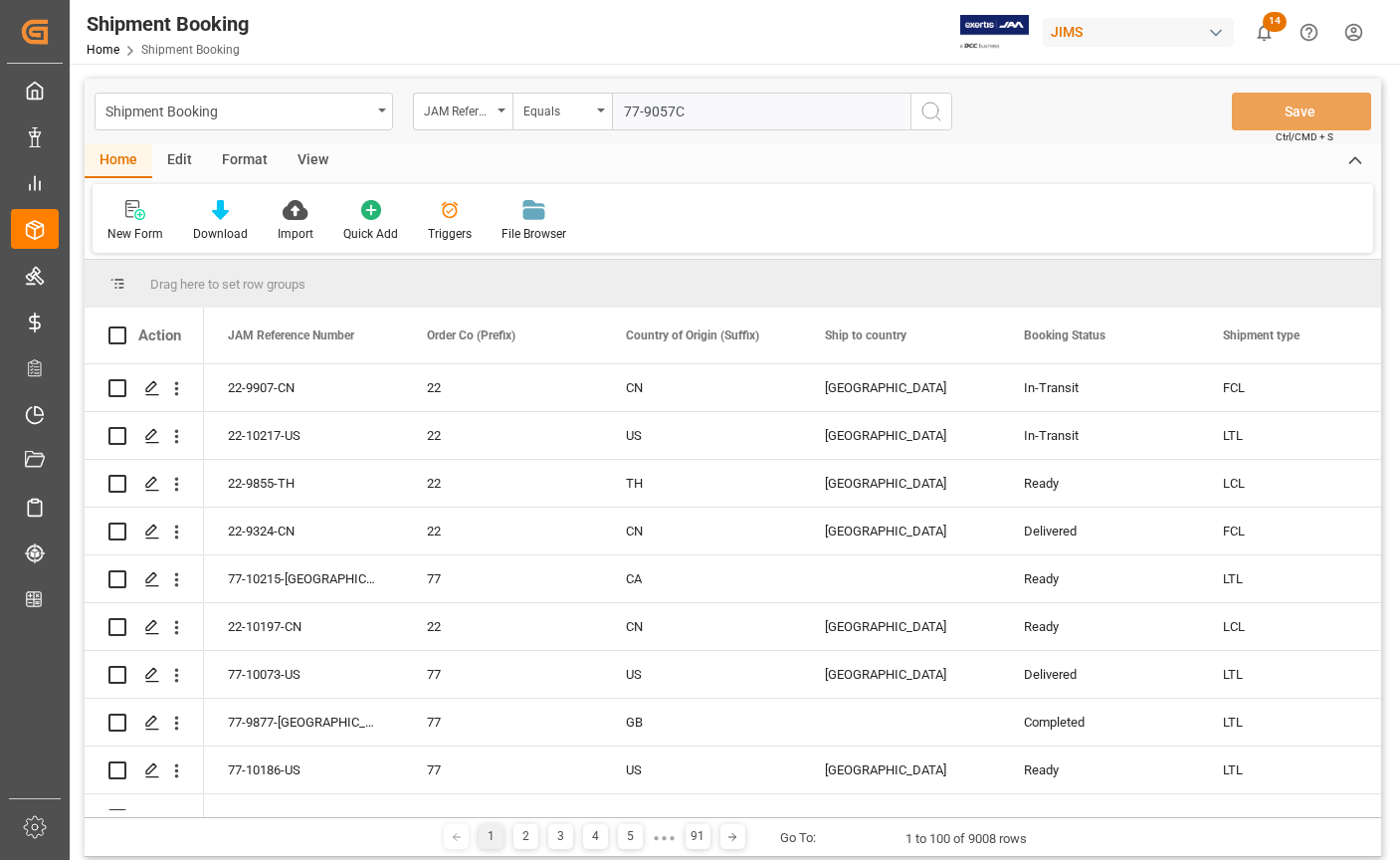 type on "77-9057CN" 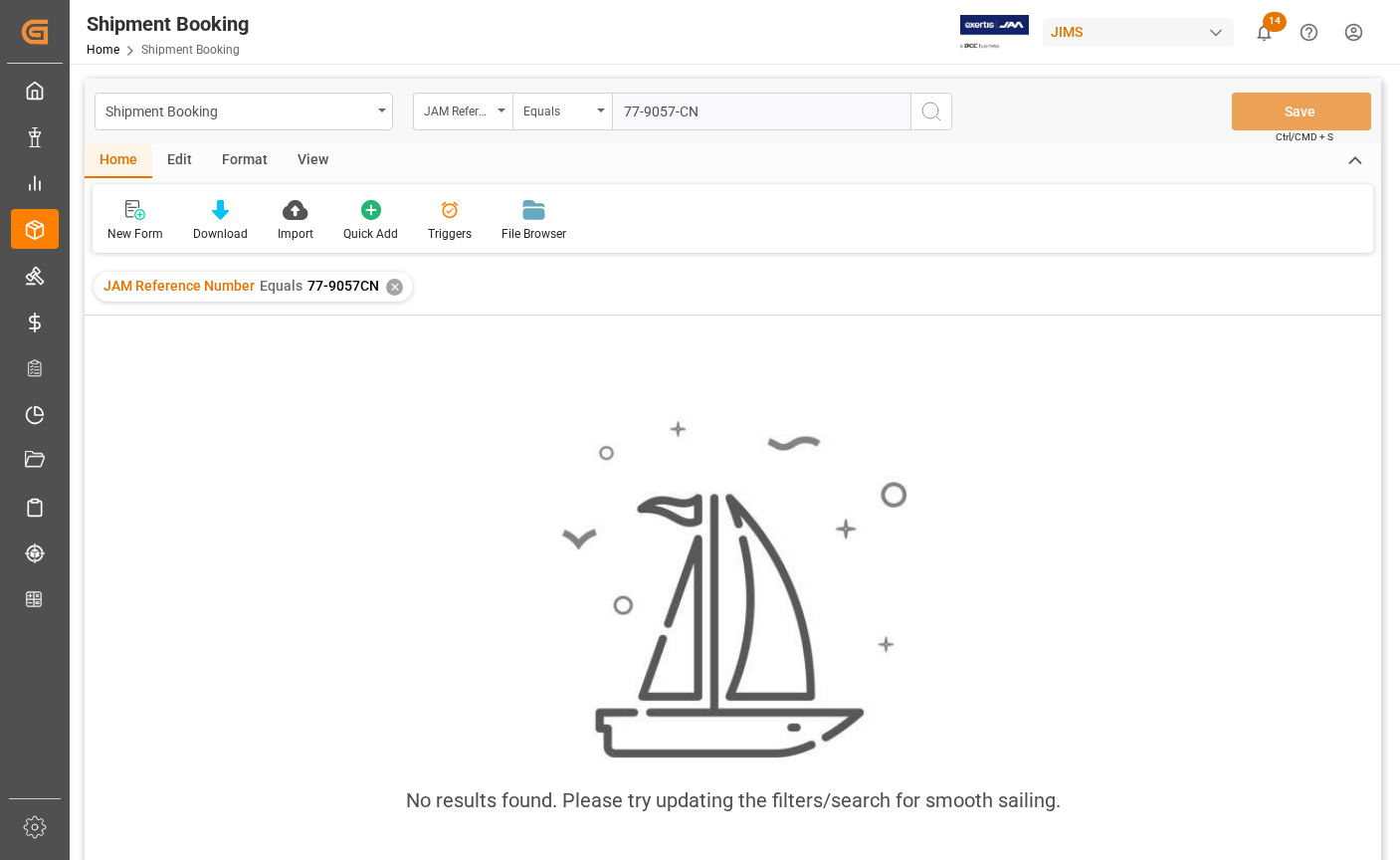 type on "77-9057-CN" 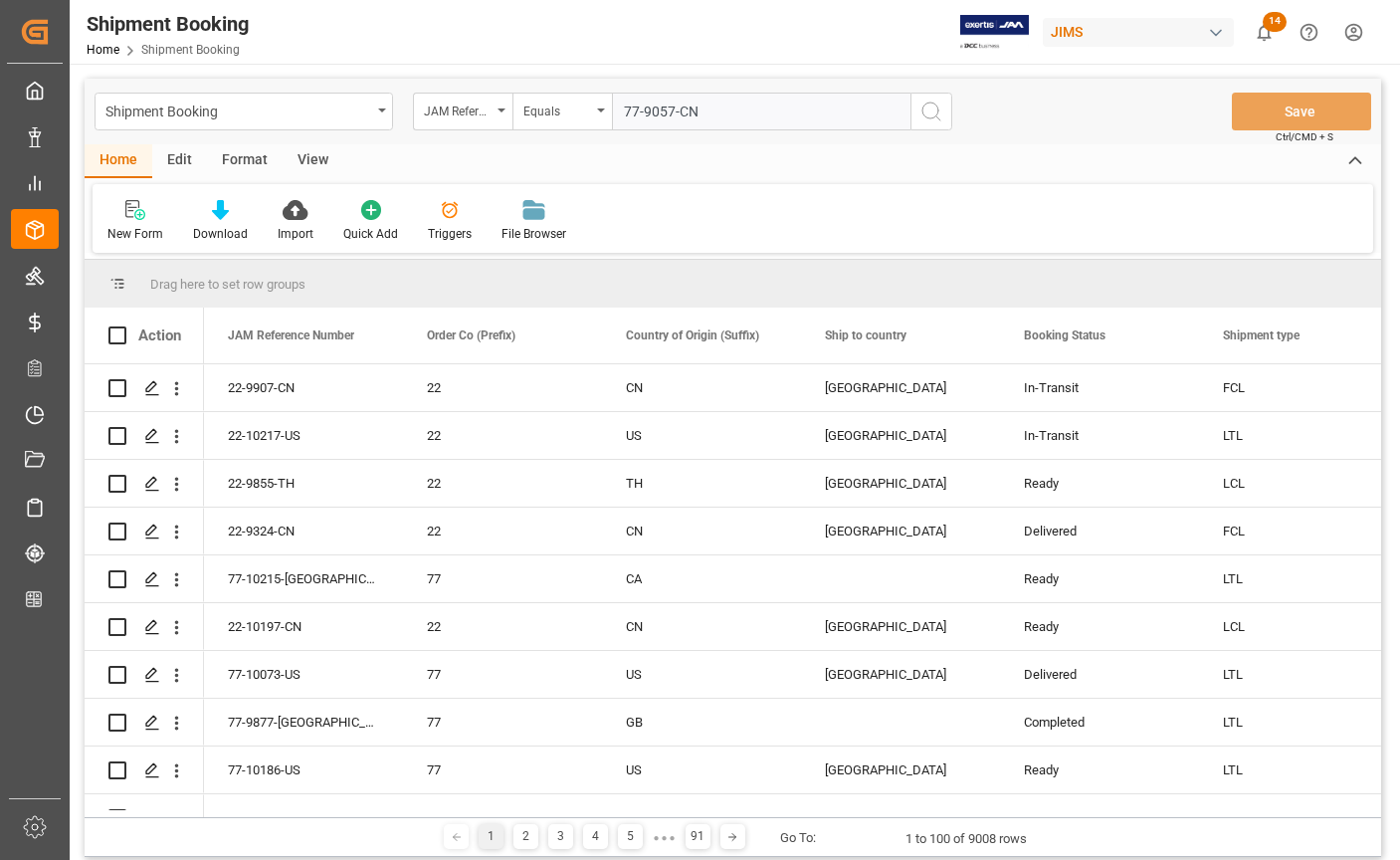 click 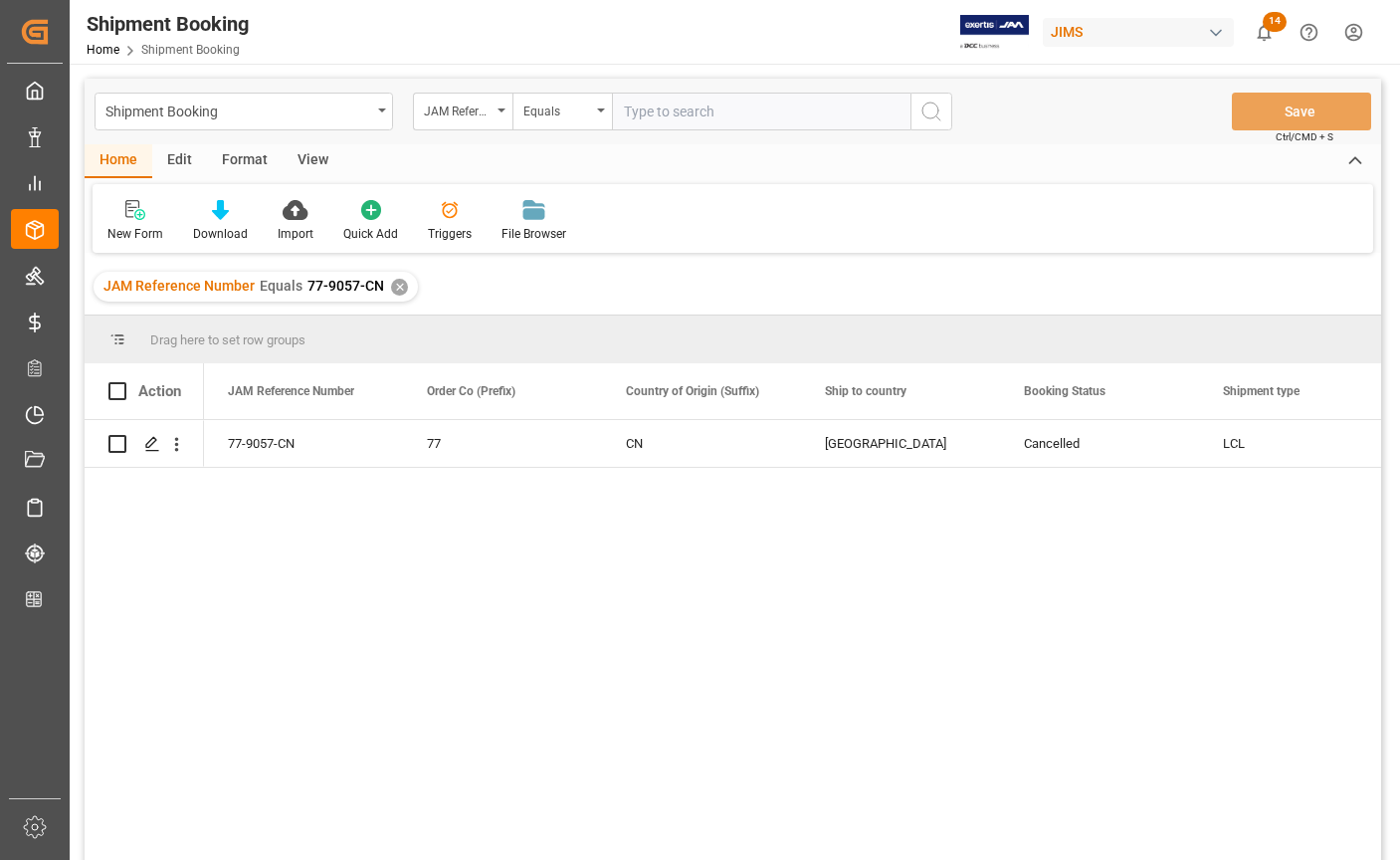 click at bounding box center [761, 111] 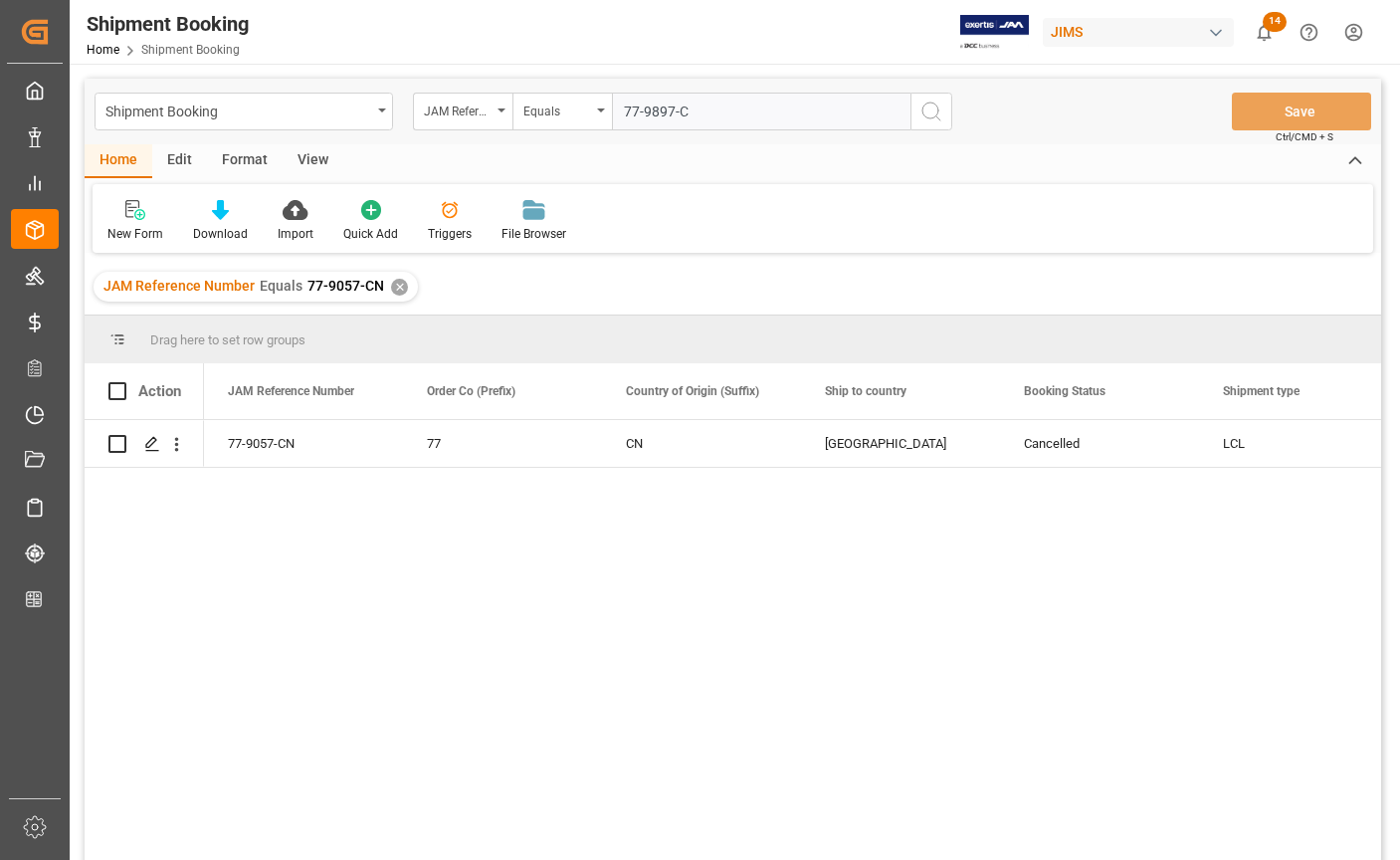 type on "77-9897-CN" 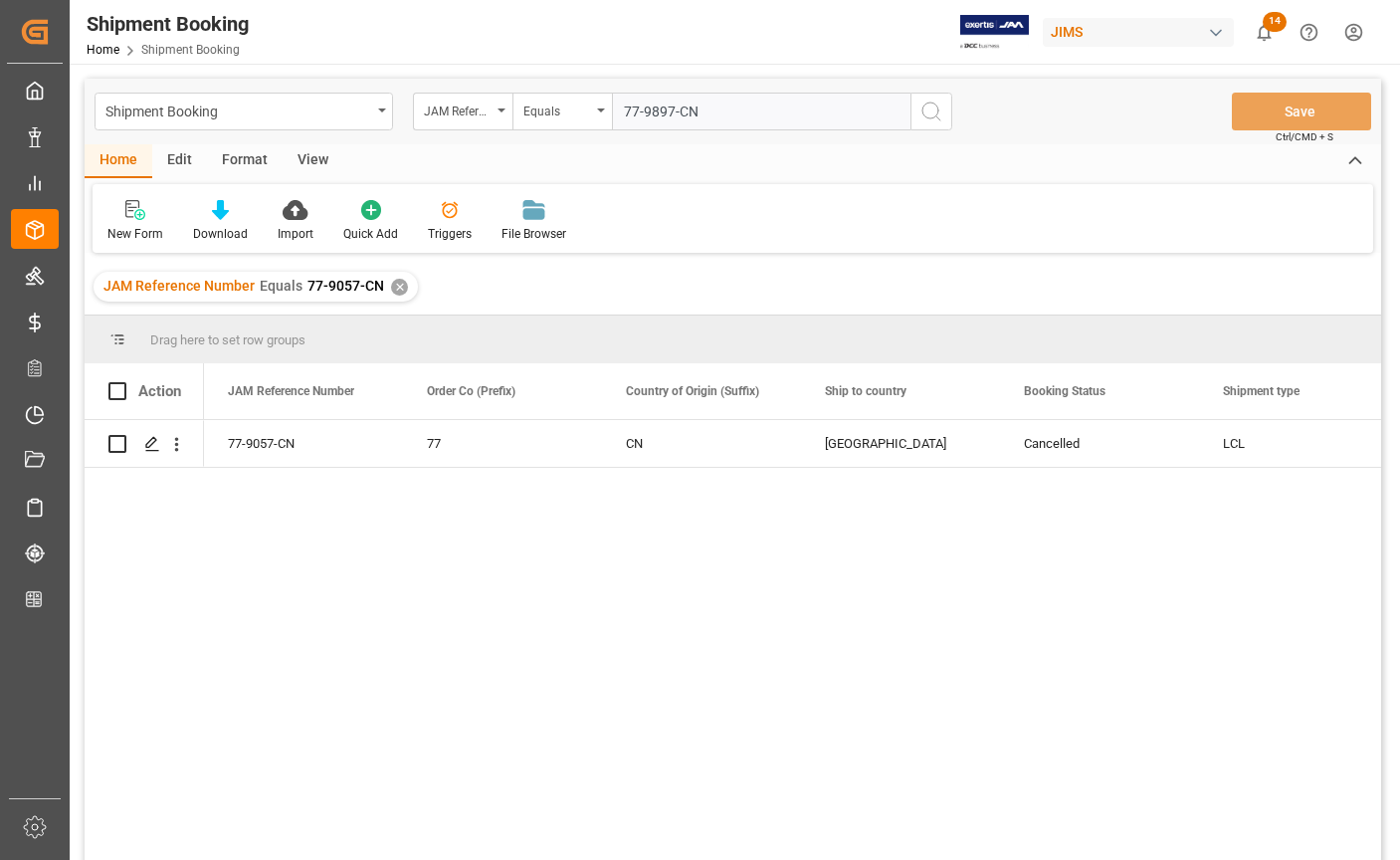 type 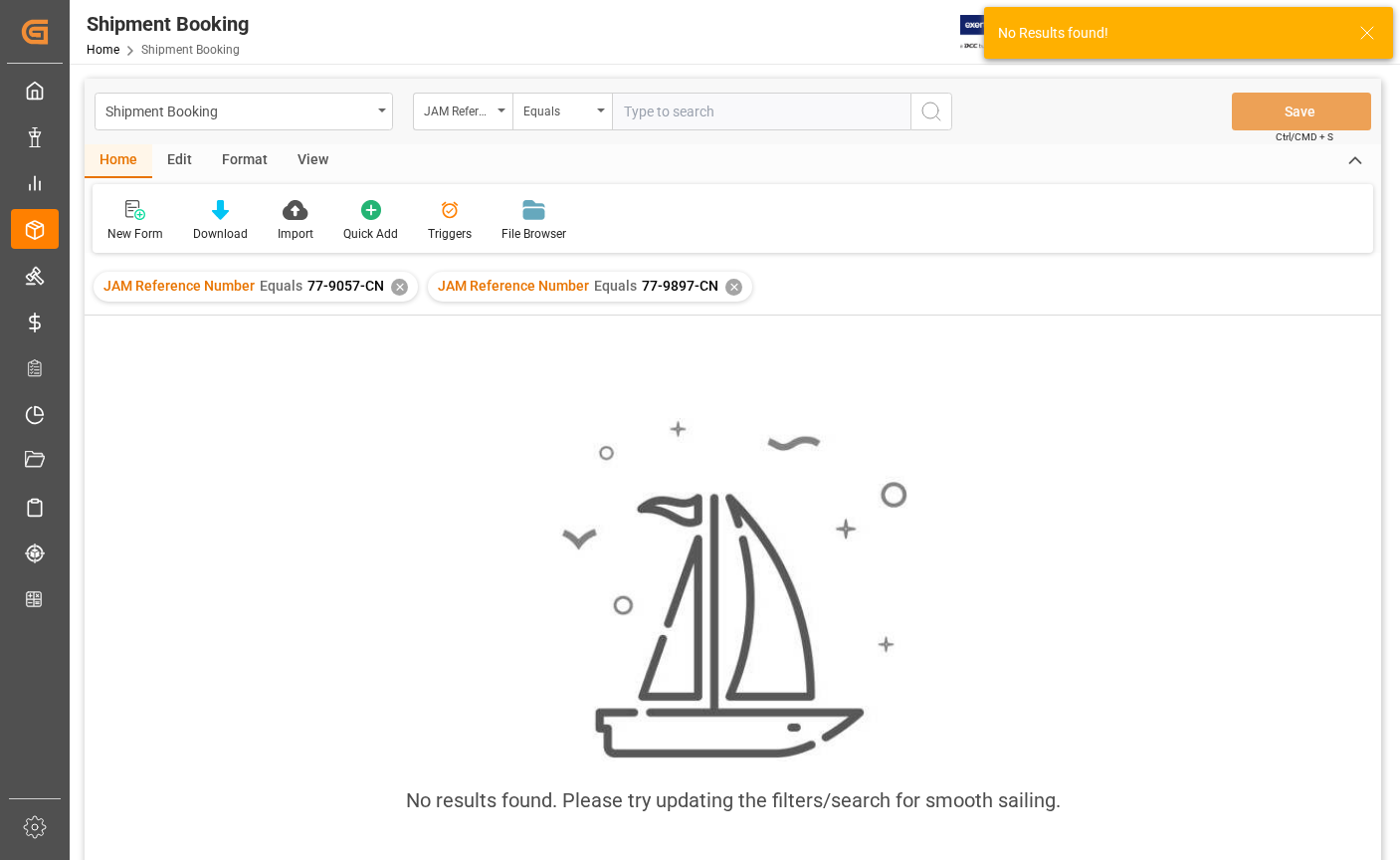 click on "✕" at bounding box center [399, 287] 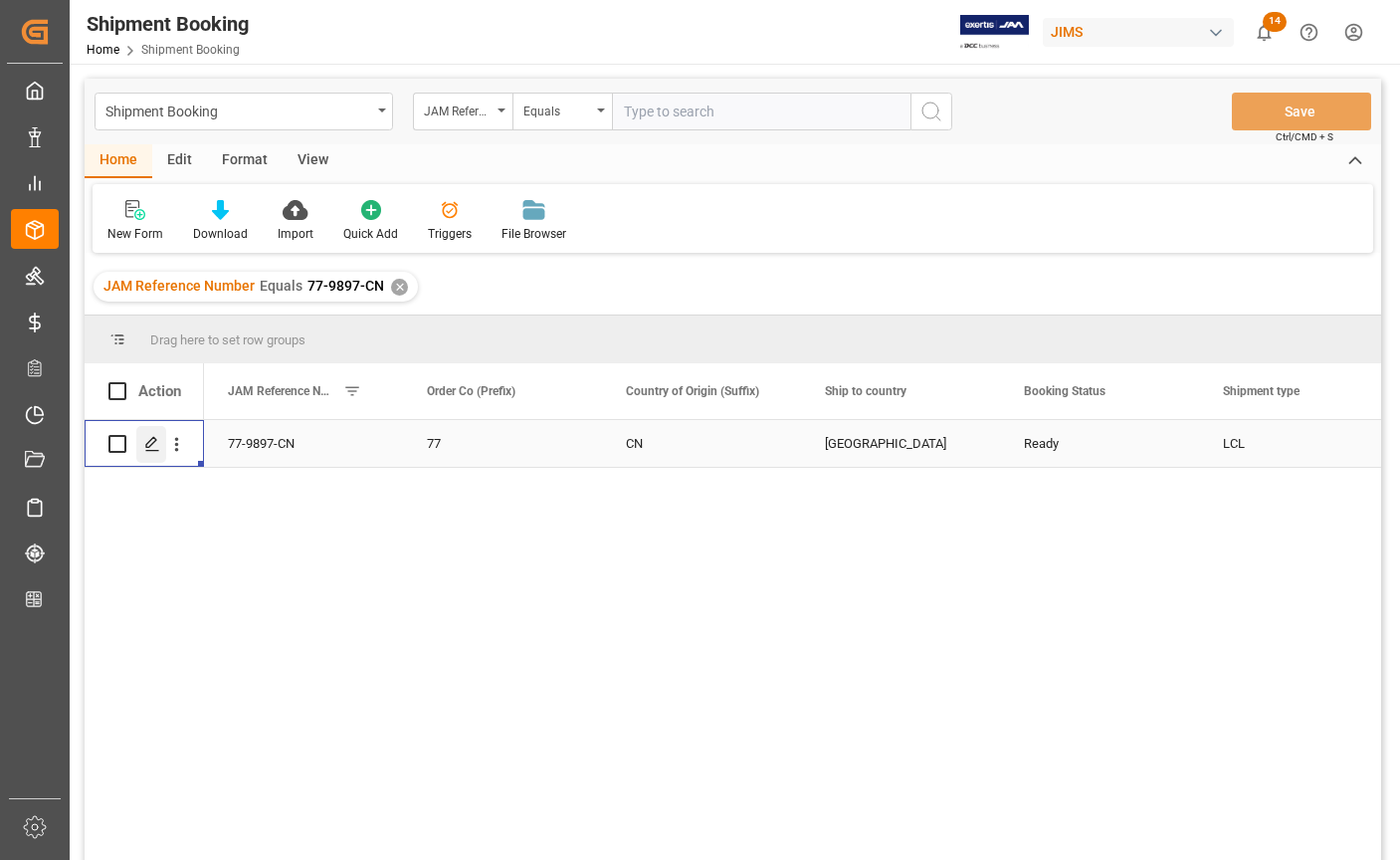 click 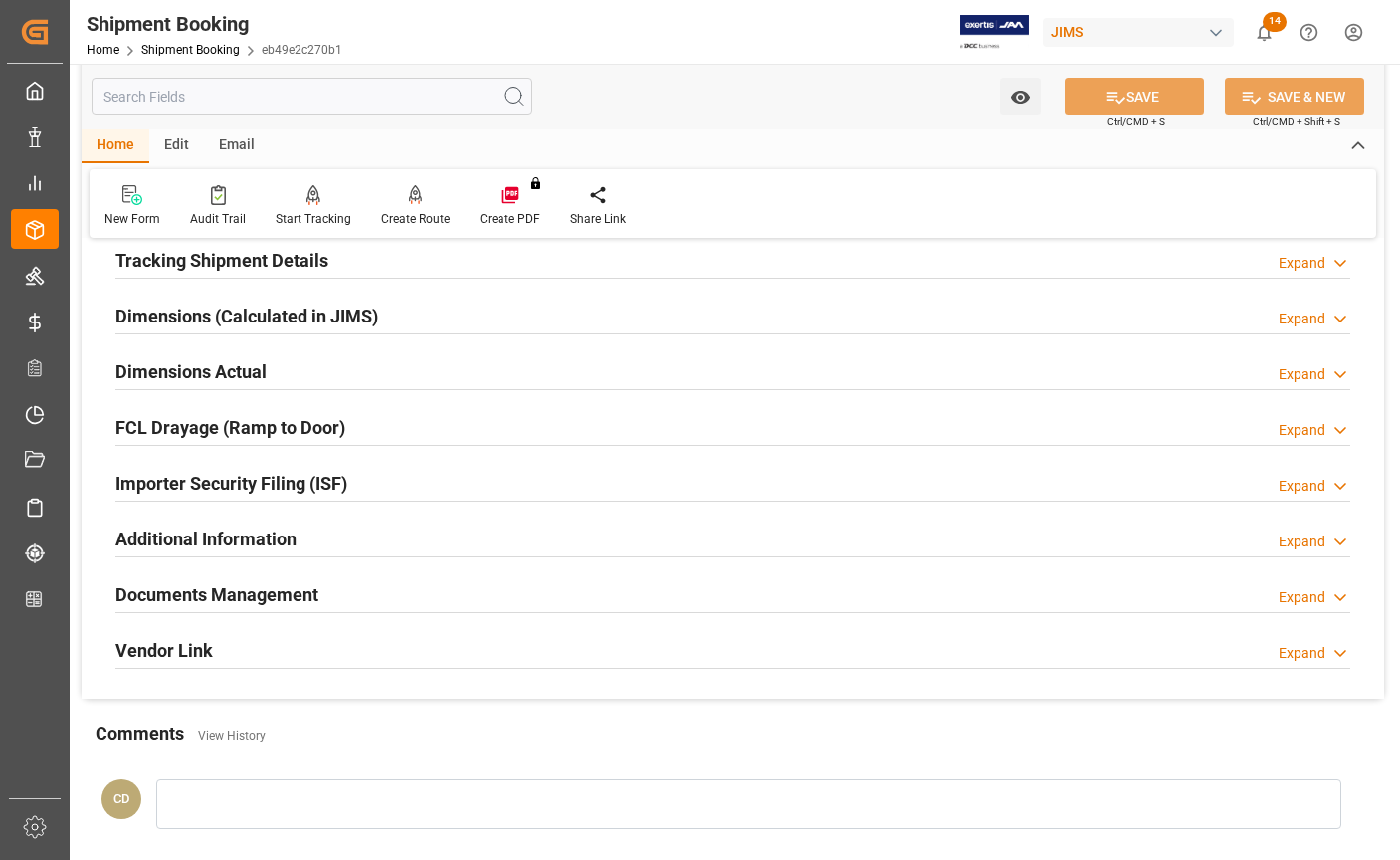 scroll, scrollTop: 398, scrollLeft: 0, axis: vertical 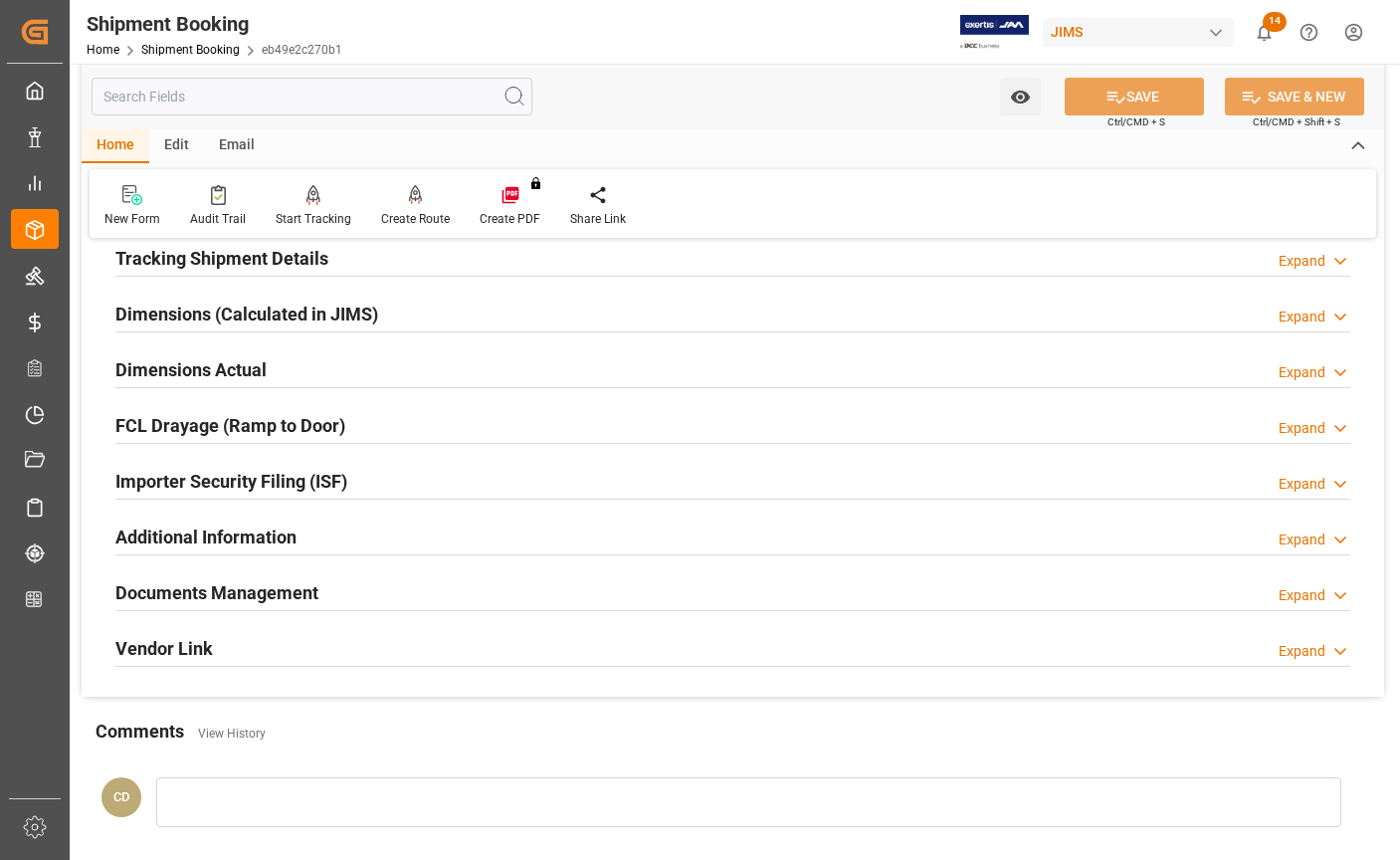 click on "Documents Management" at bounding box center [217, 592] 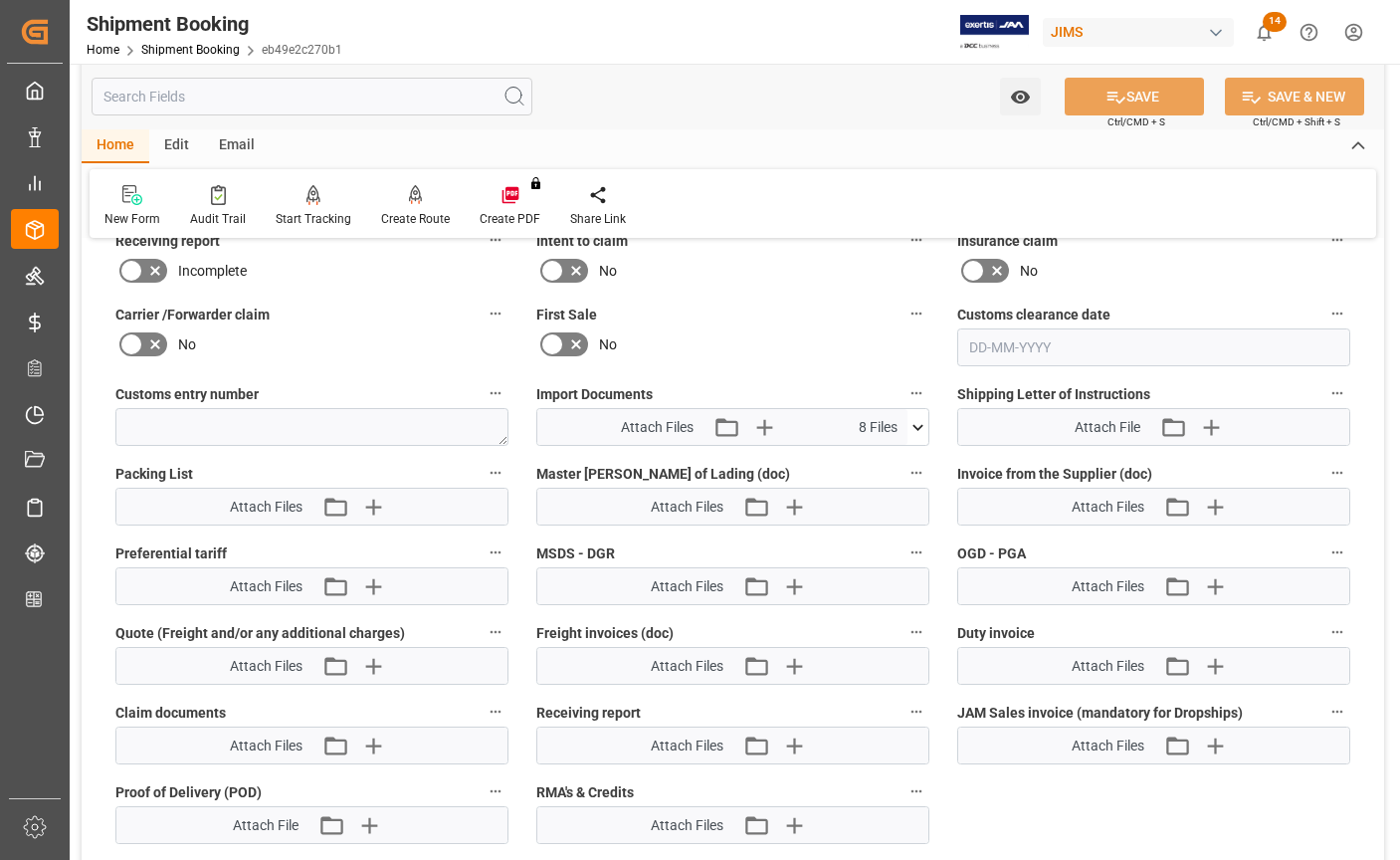 scroll, scrollTop: 995, scrollLeft: 0, axis: vertical 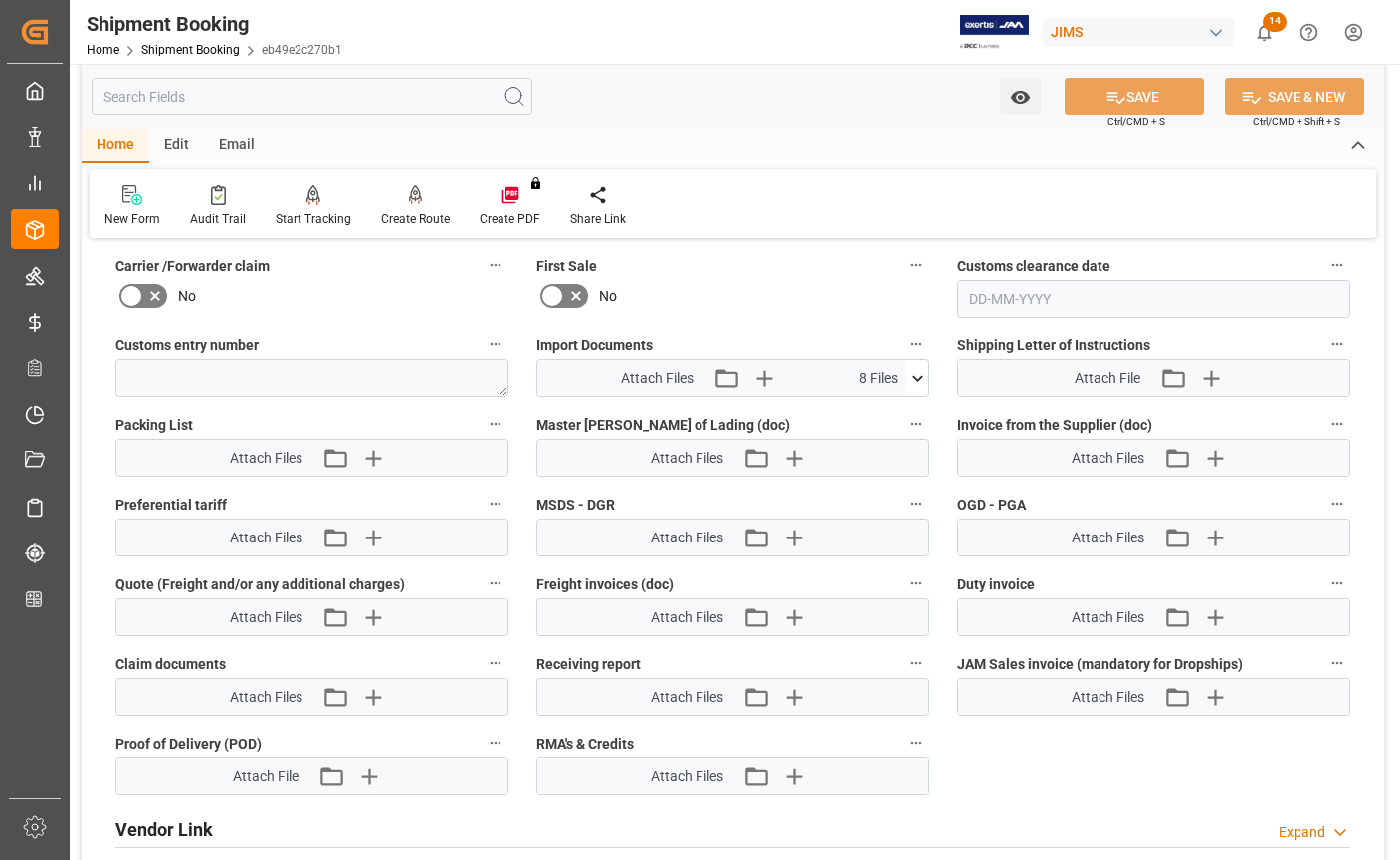 click 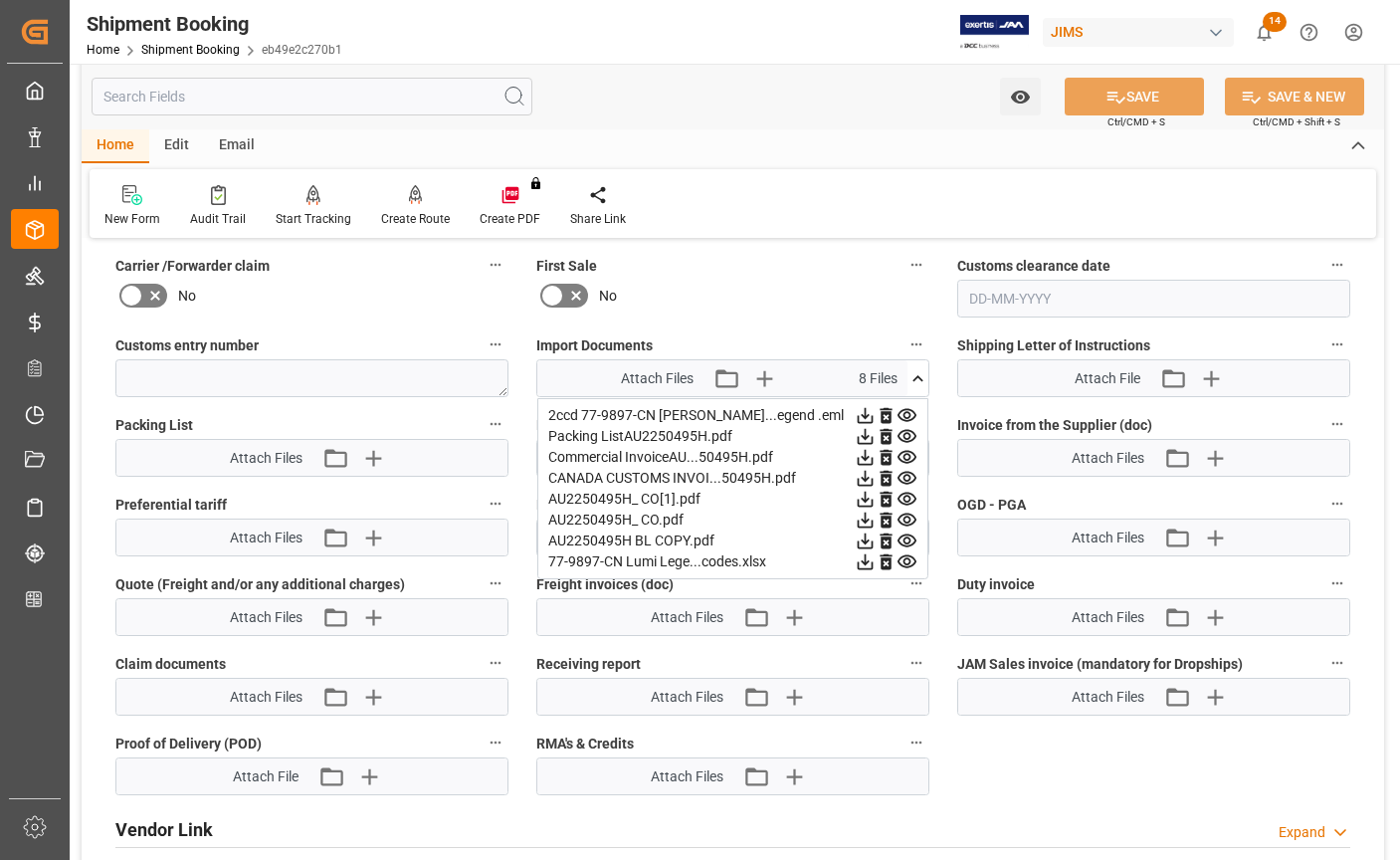 type 